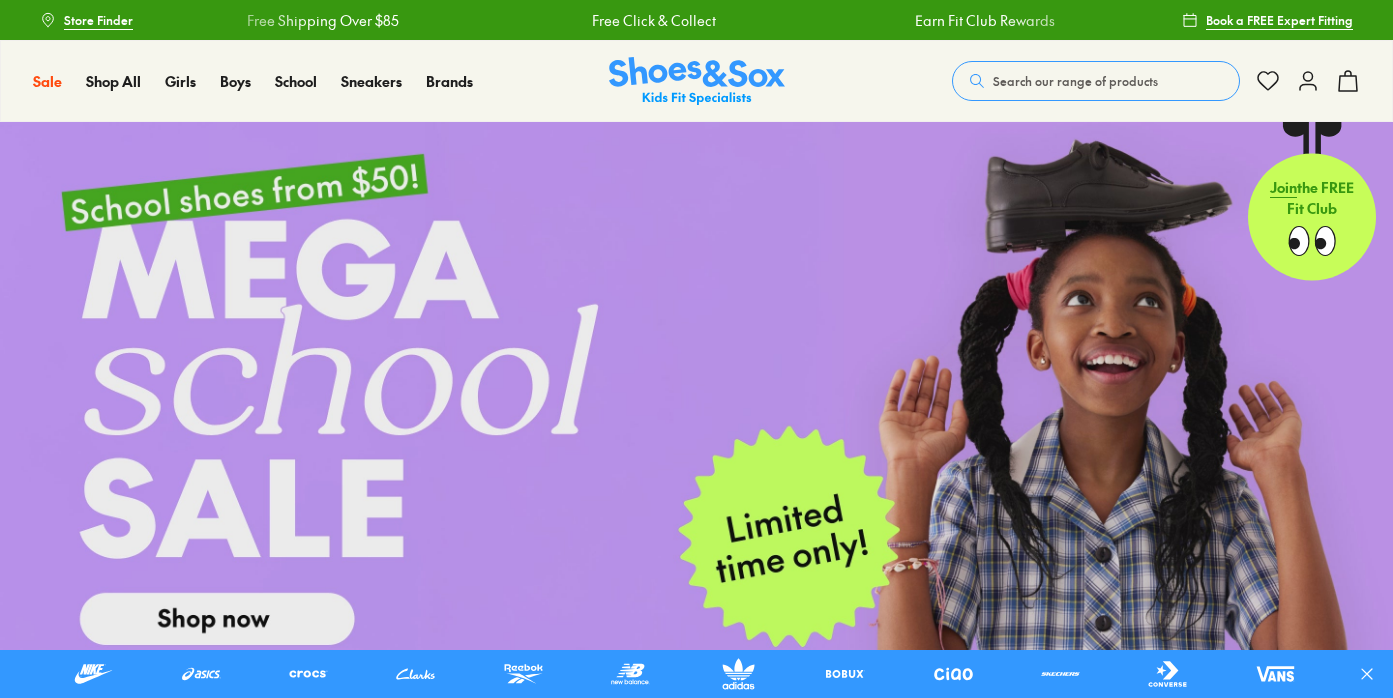scroll, scrollTop: 0, scrollLeft: 0, axis: both 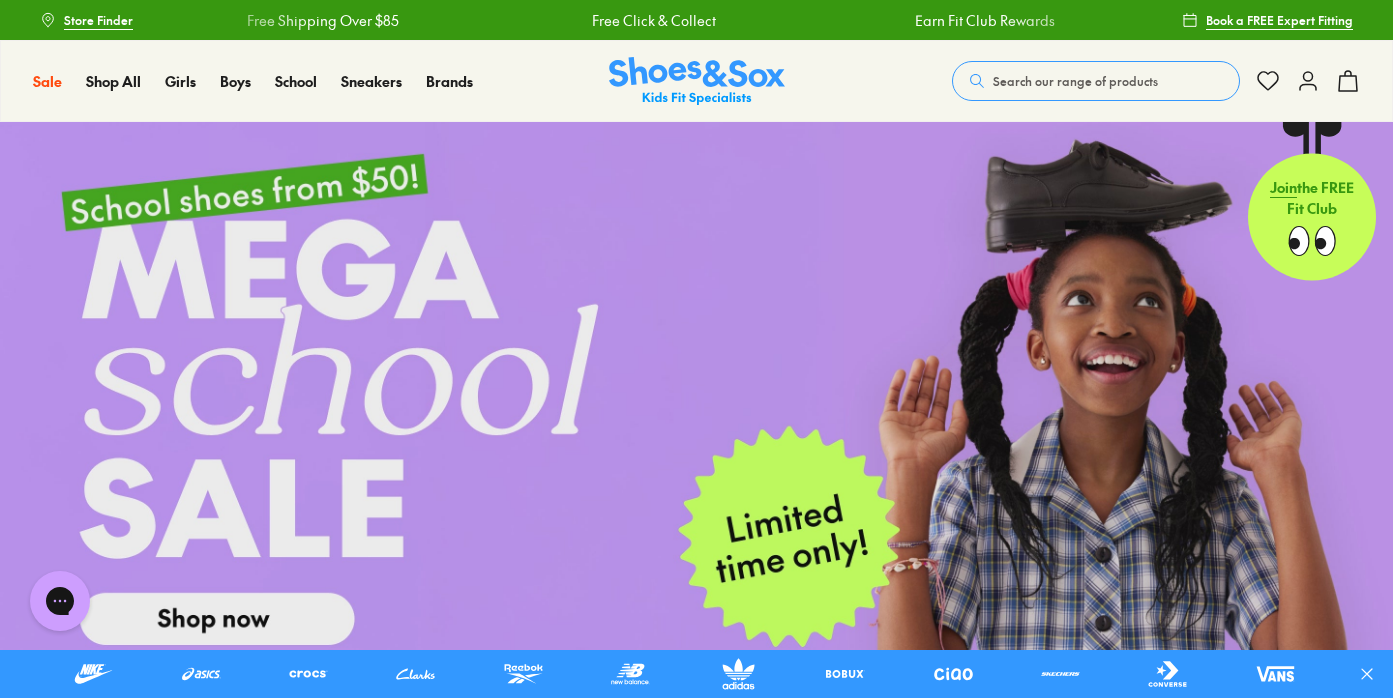 click 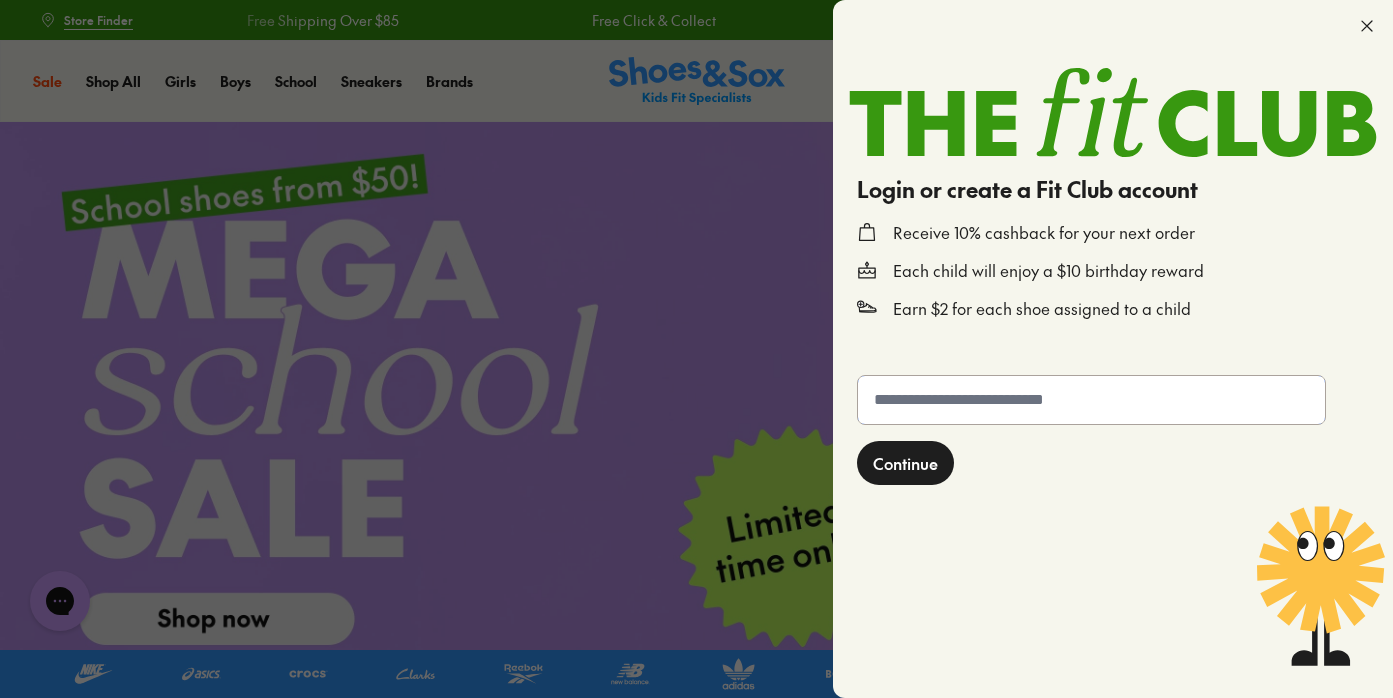 click 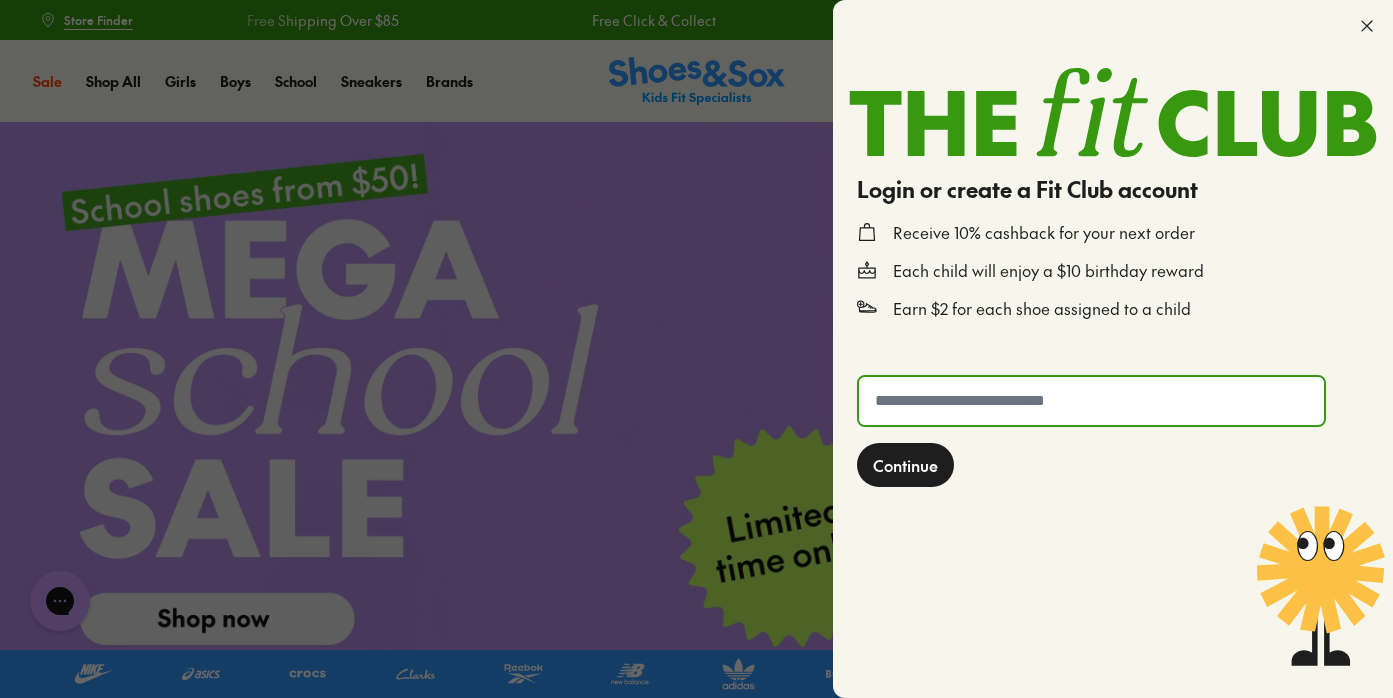type on "**********" 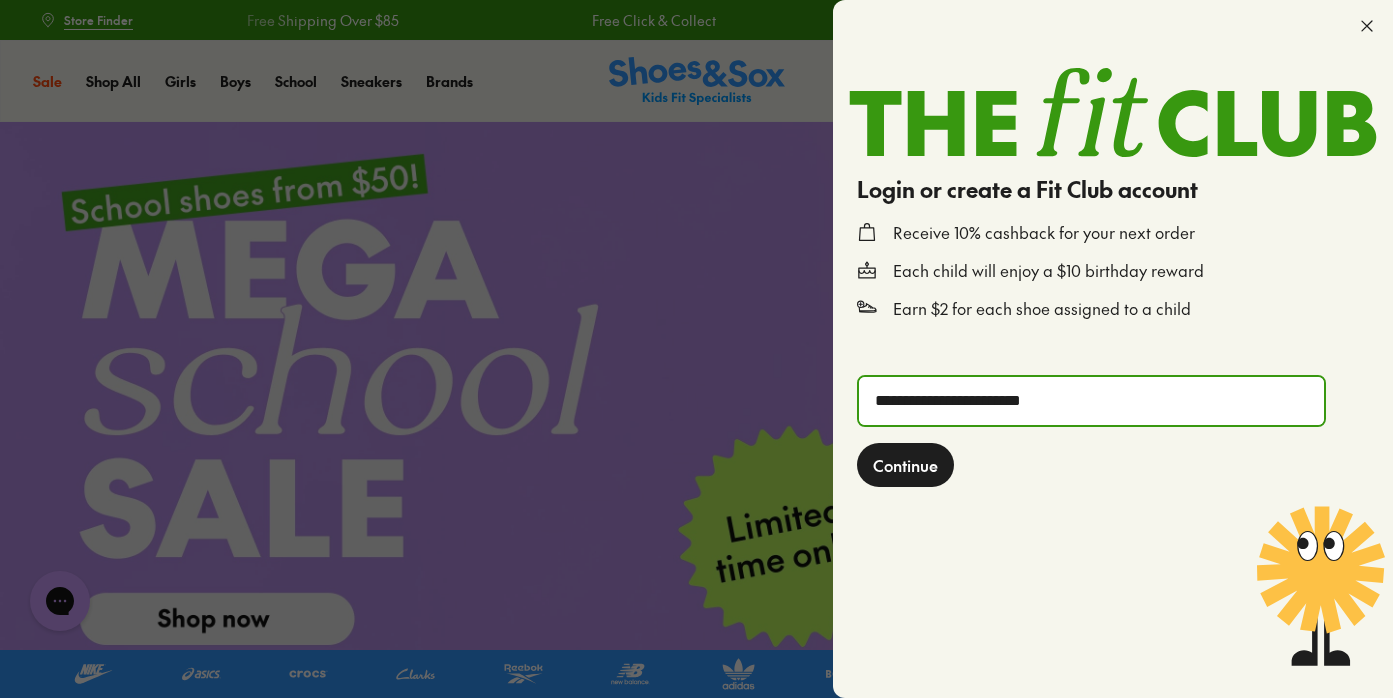click on "Continue" 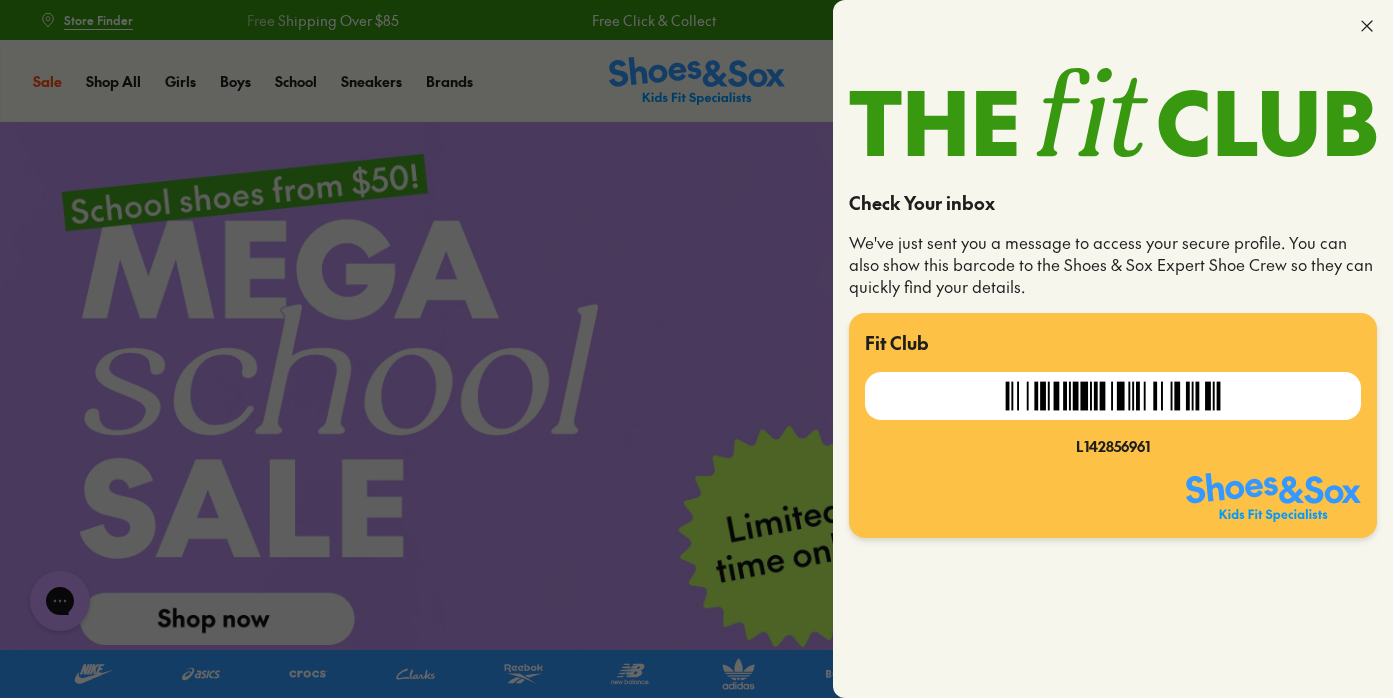 click 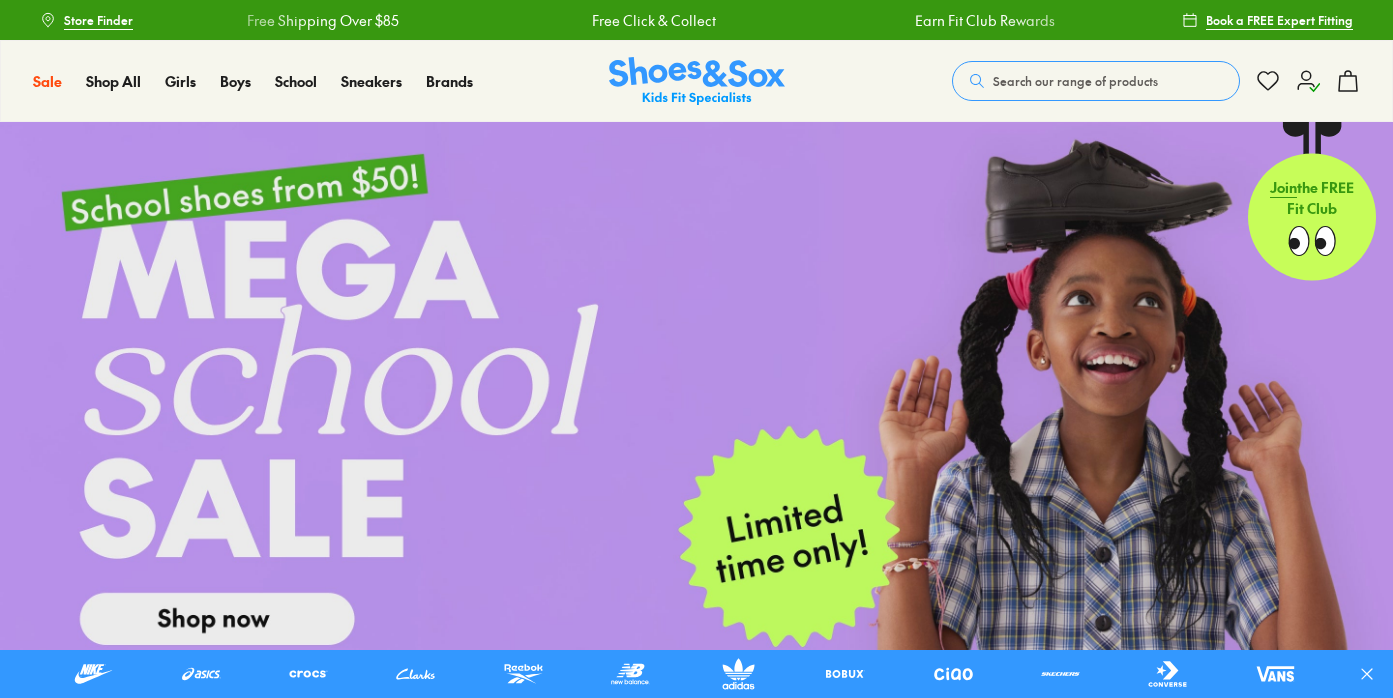 scroll, scrollTop: 0, scrollLeft: 0, axis: both 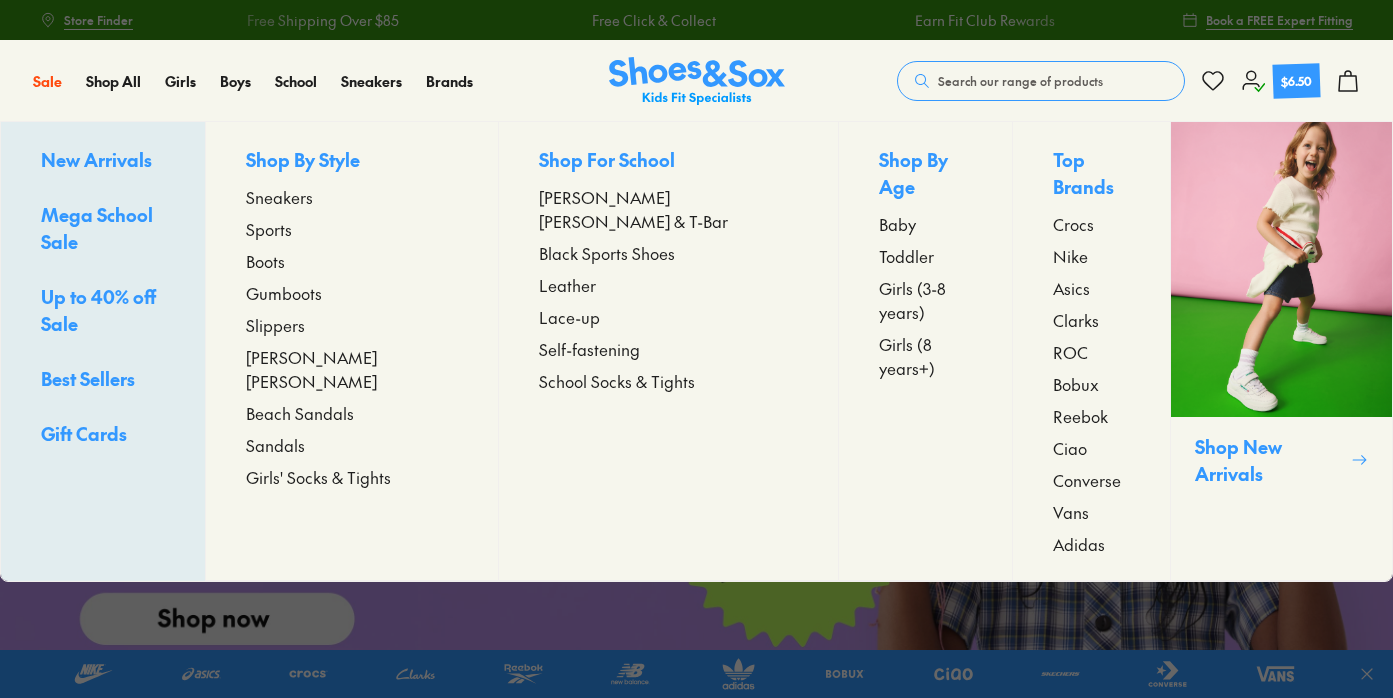 click on "Clarks" at bounding box center [1076, 320] 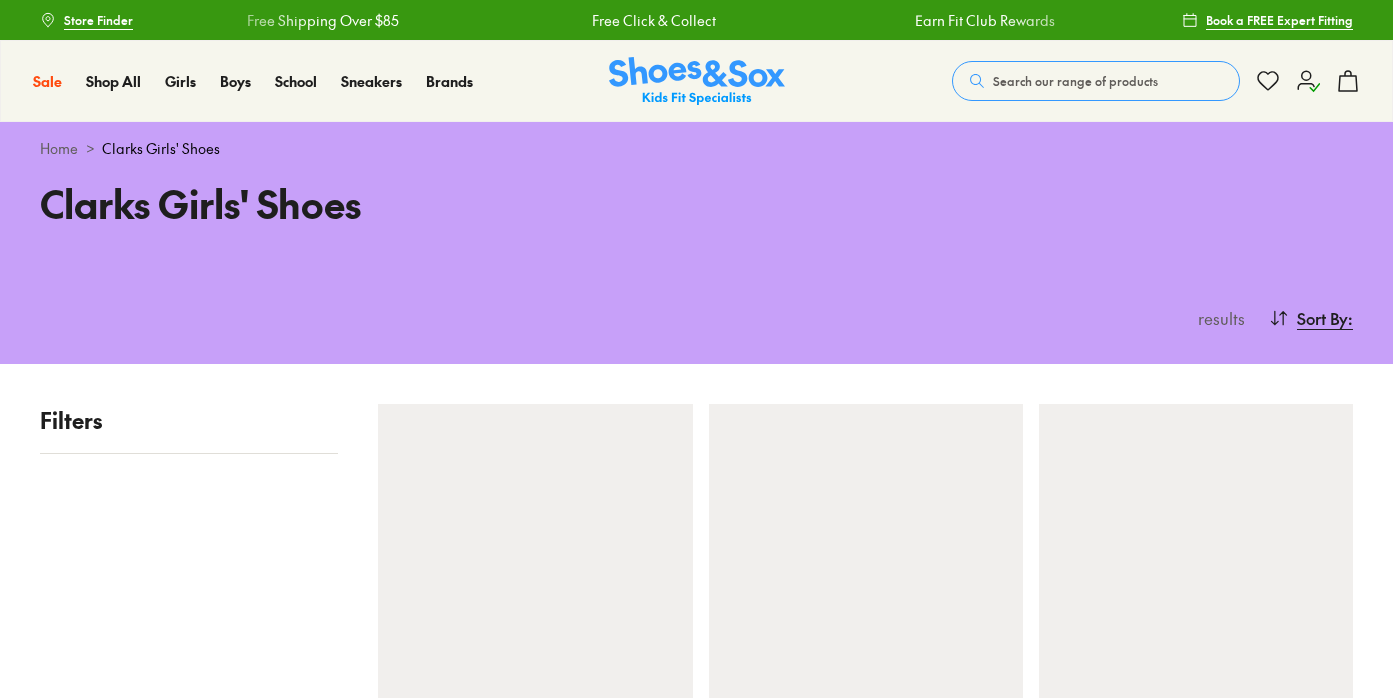 scroll, scrollTop: 0, scrollLeft: 0, axis: both 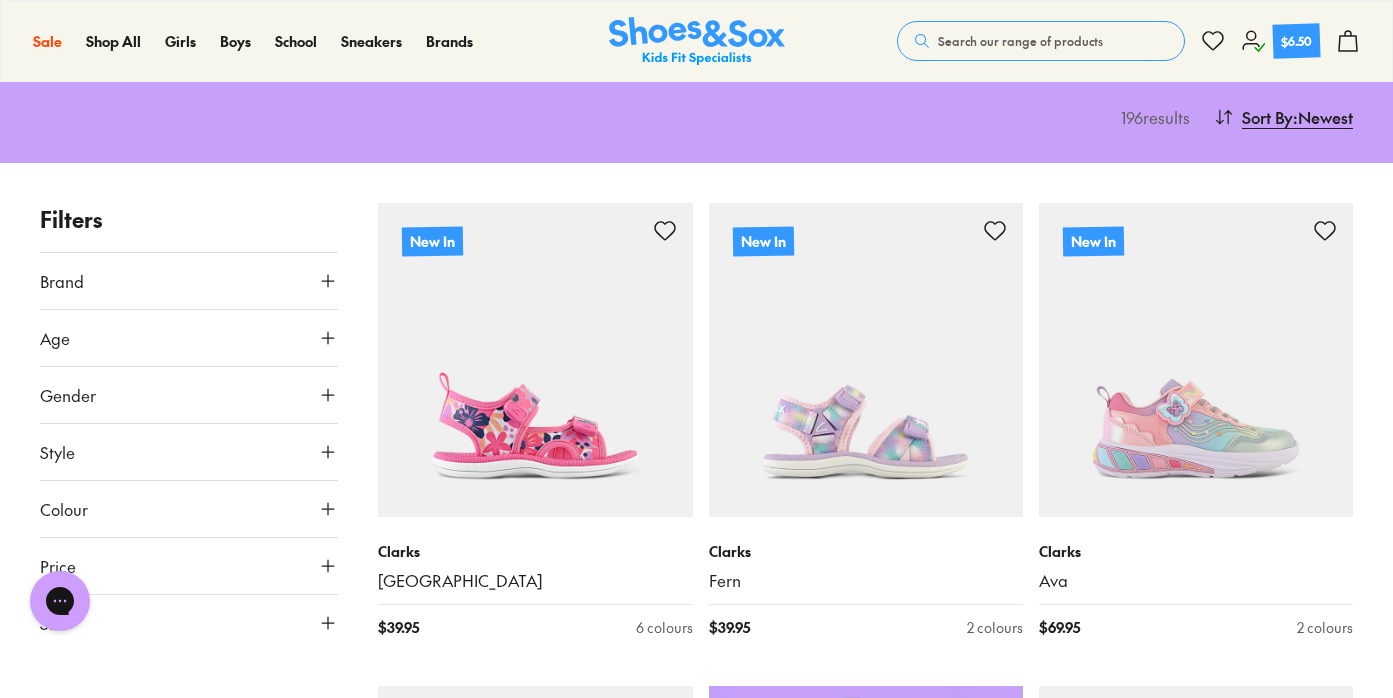 click 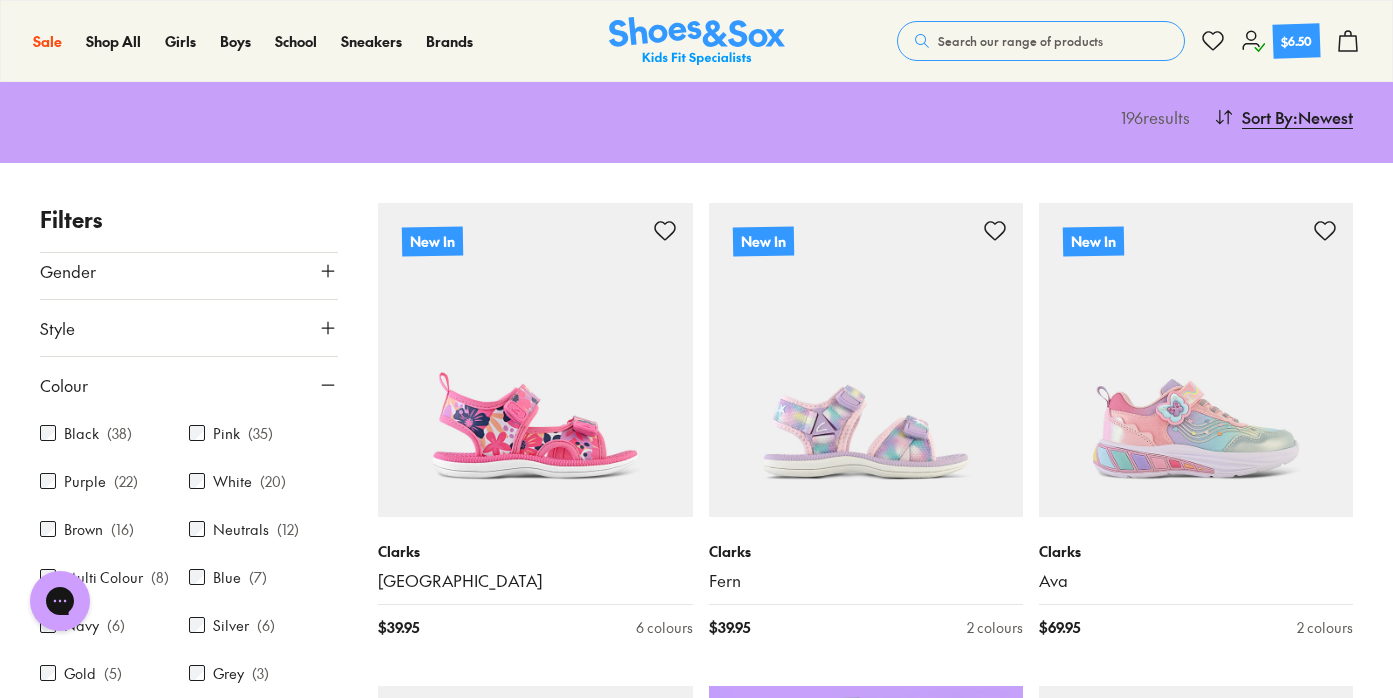 scroll, scrollTop: 130, scrollLeft: 0, axis: vertical 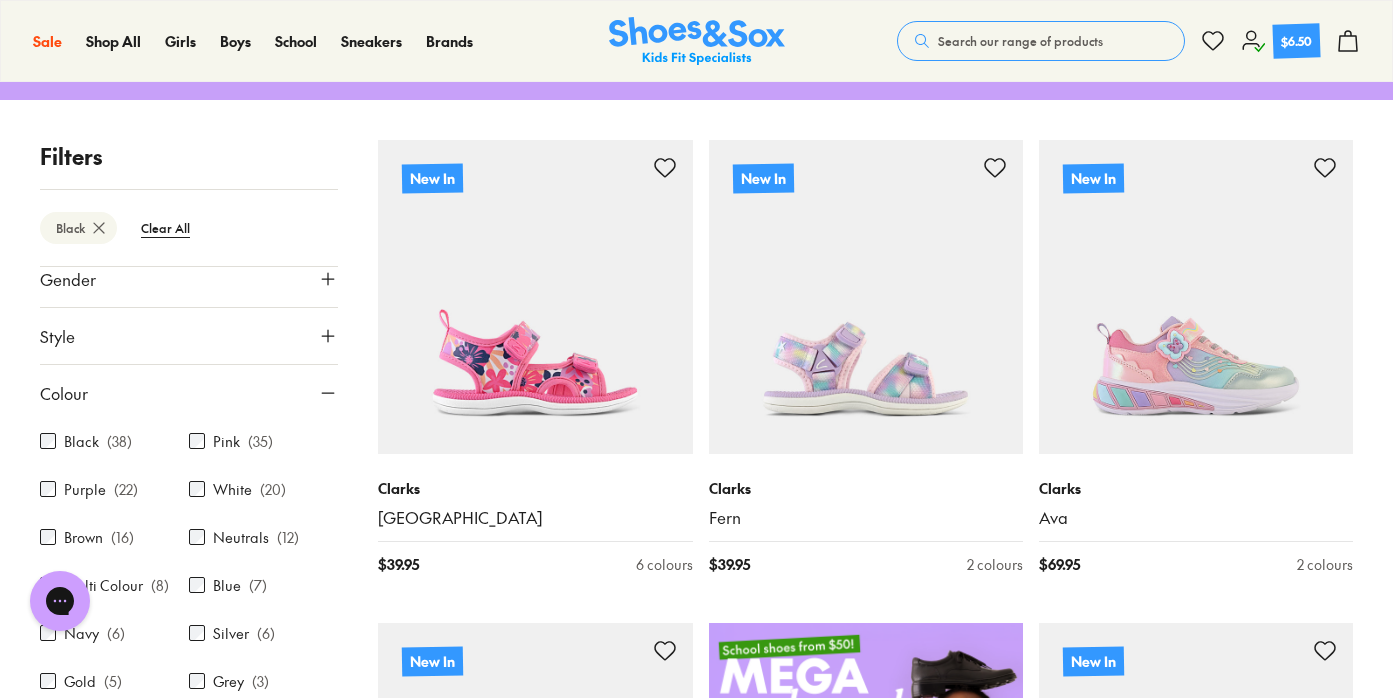 click 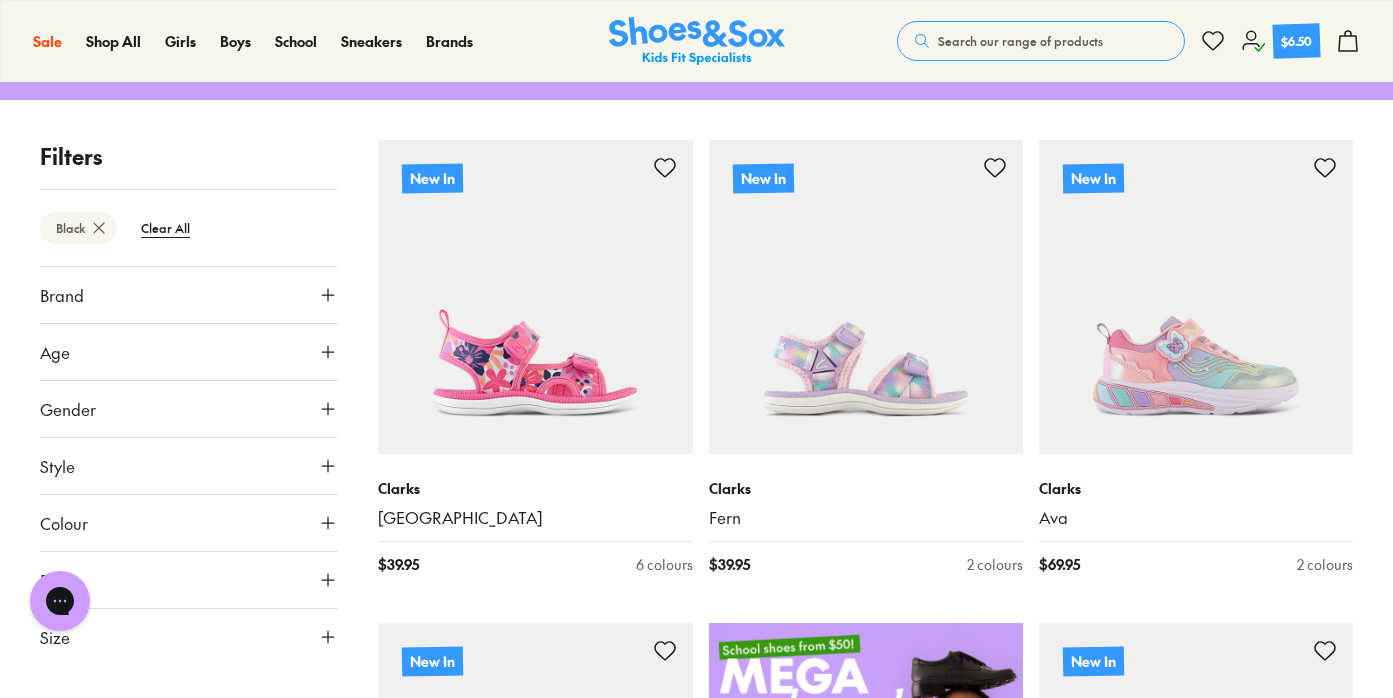 scroll, scrollTop: 0, scrollLeft: 0, axis: both 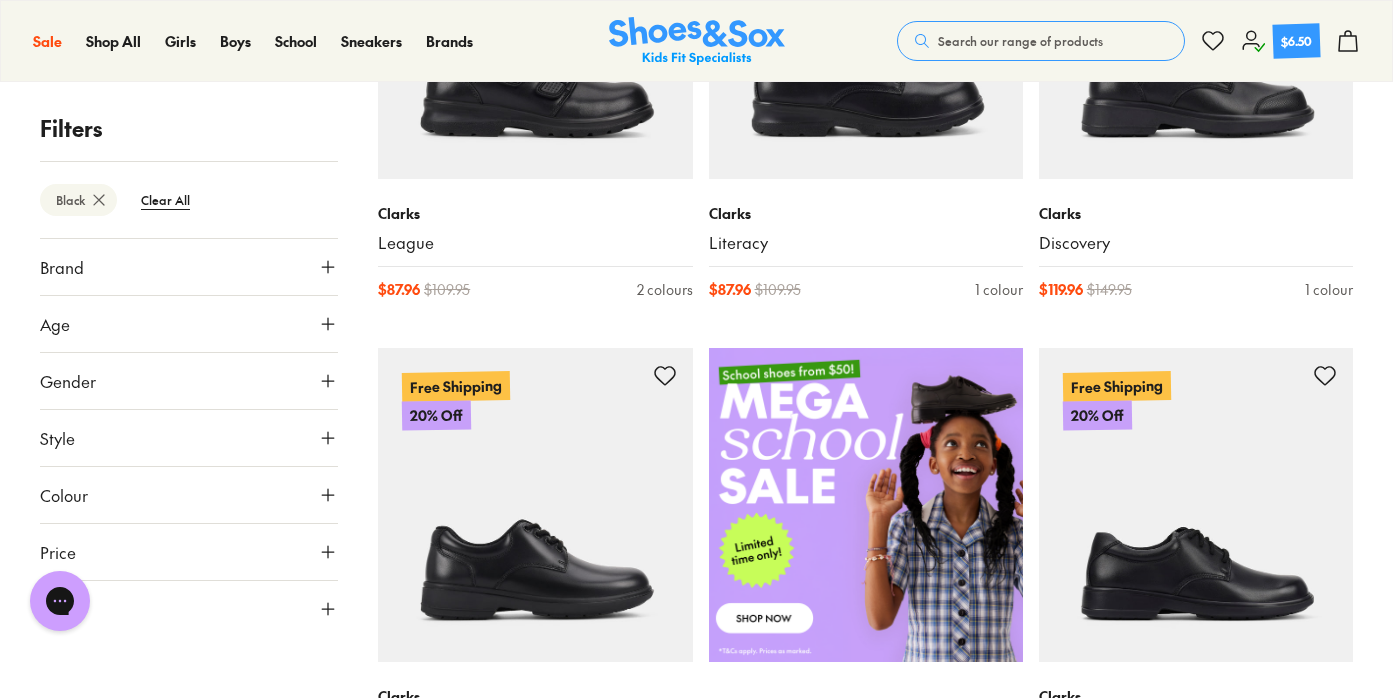 click 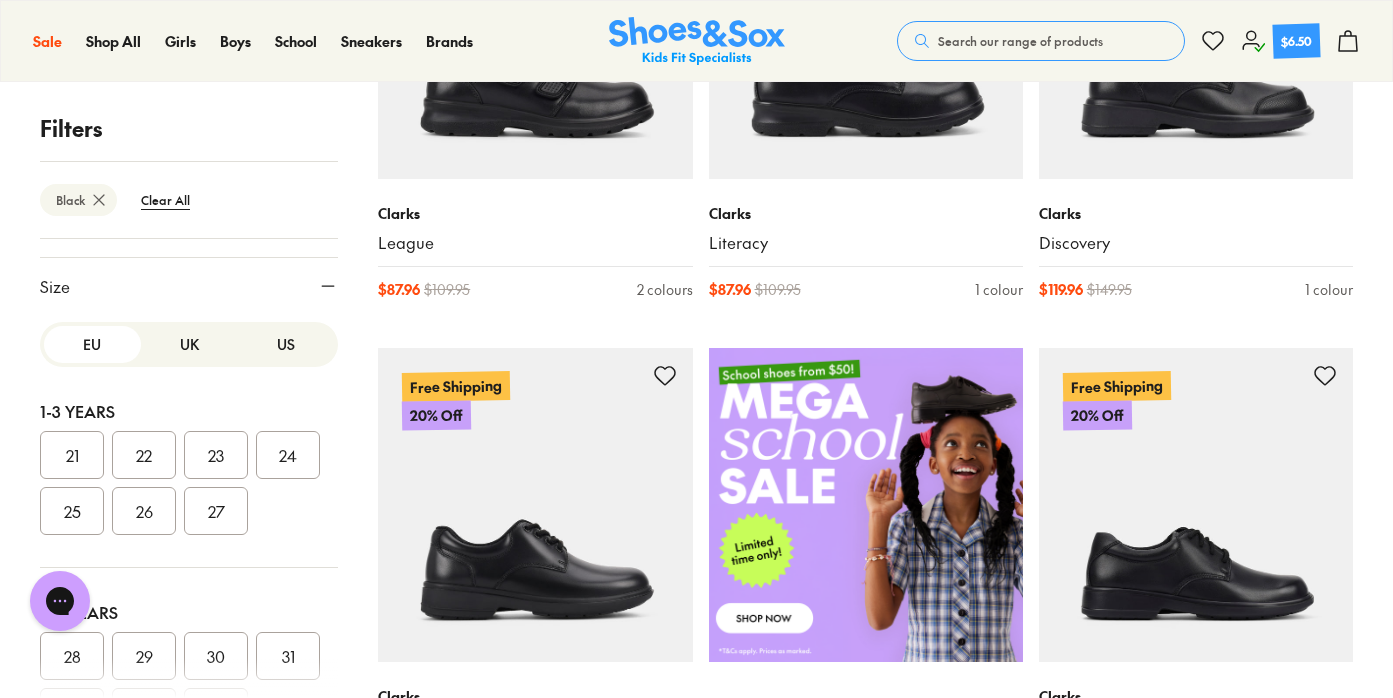 scroll, scrollTop: 323, scrollLeft: 0, axis: vertical 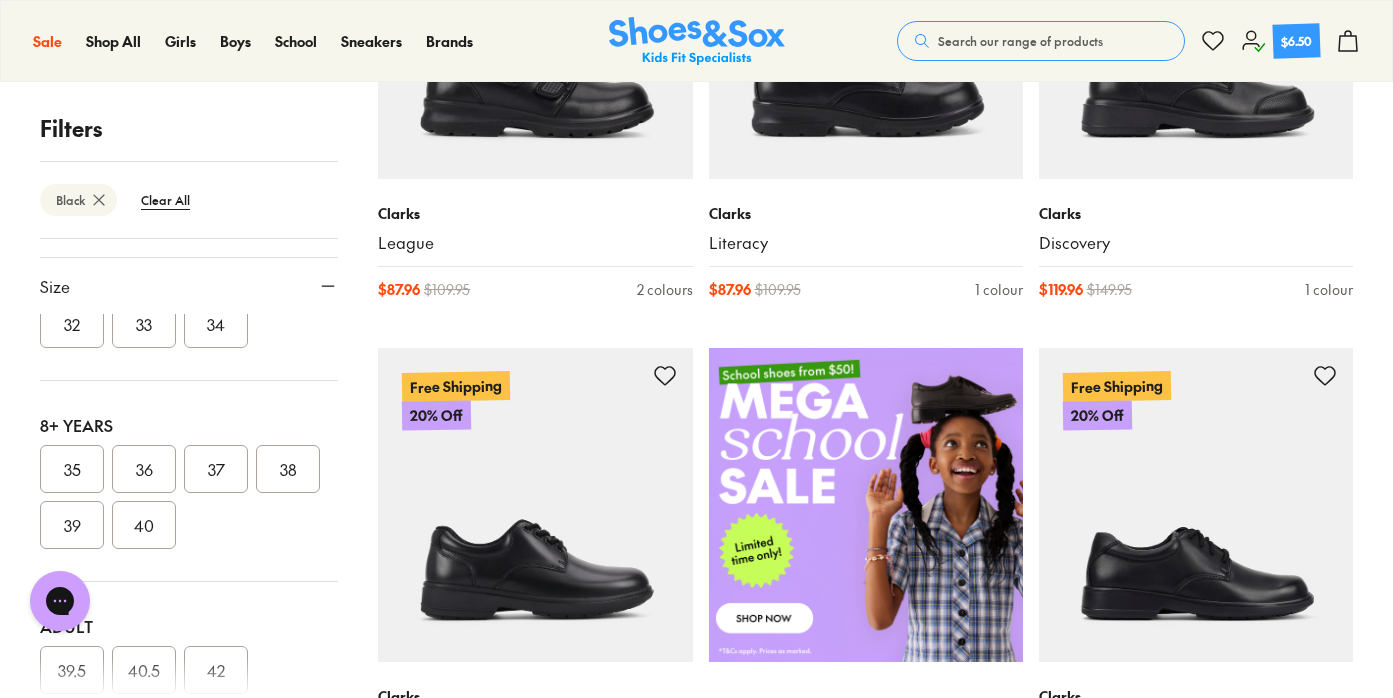 click on "31" at bounding box center (288, 268) 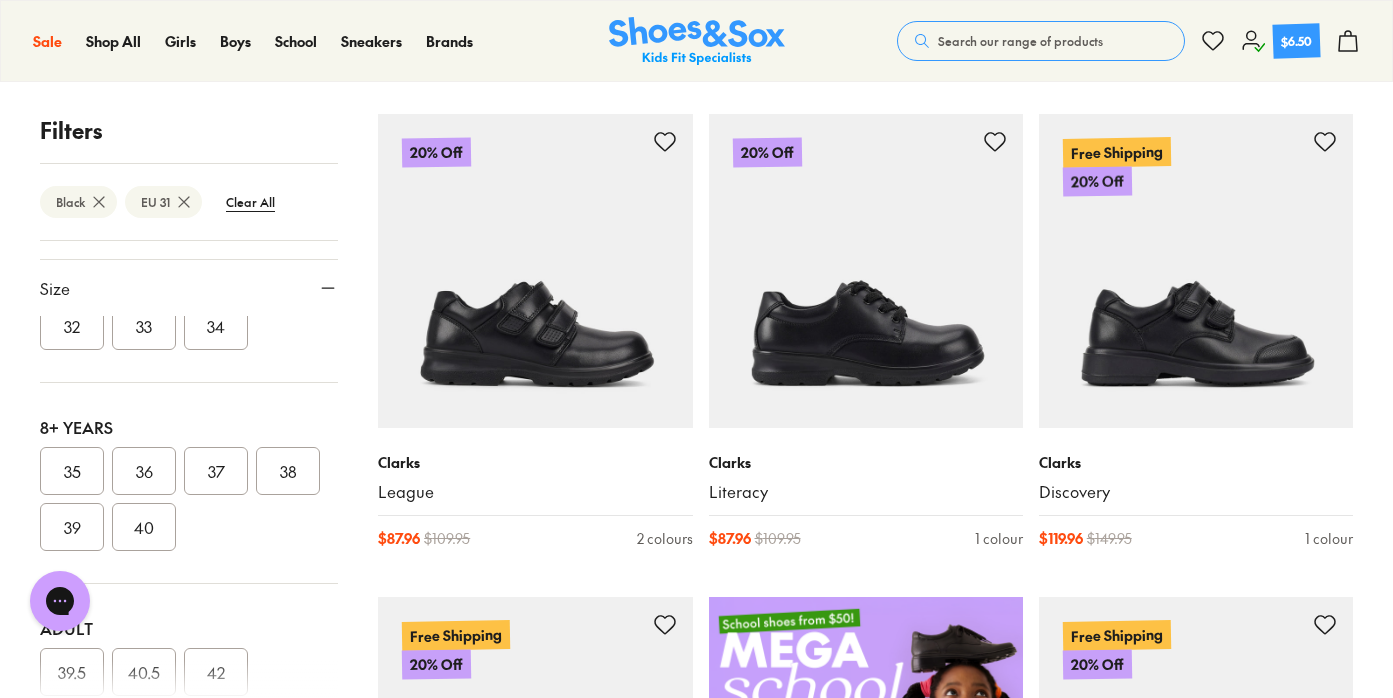 scroll, scrollTop: 330, scrollLeft: 0, axis: vertical 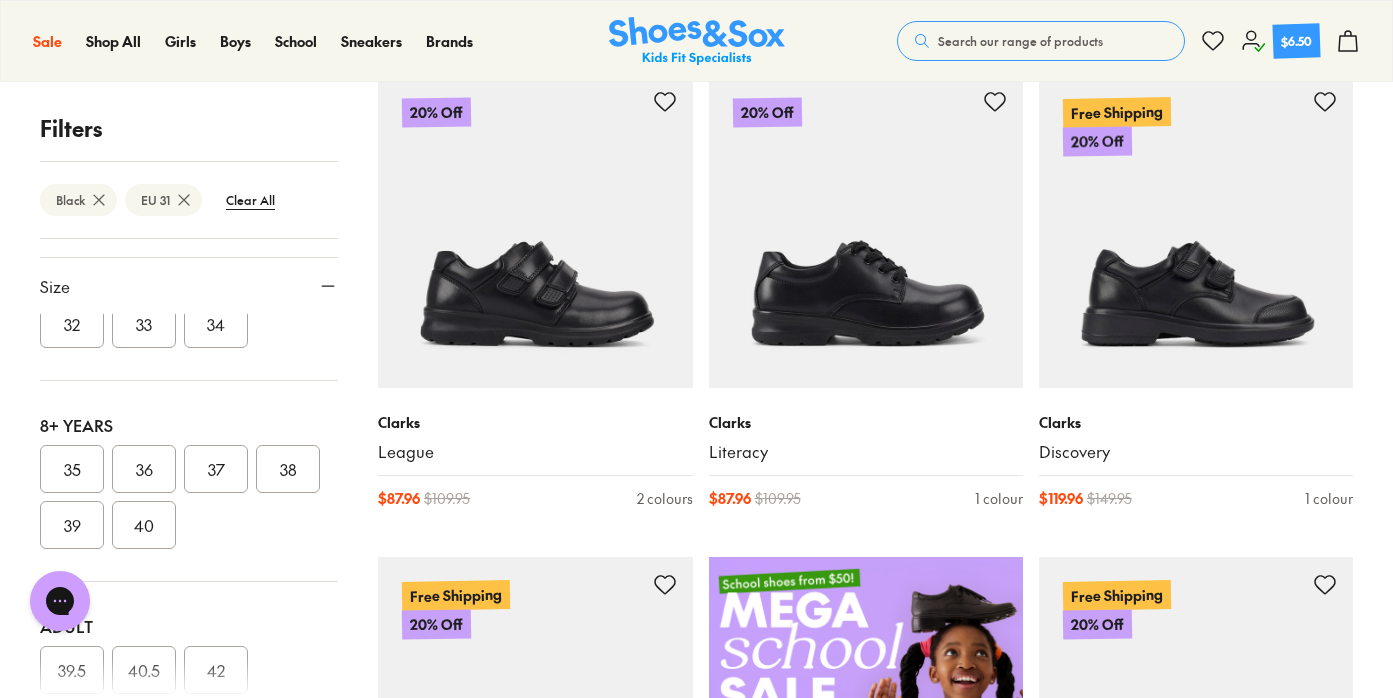 click 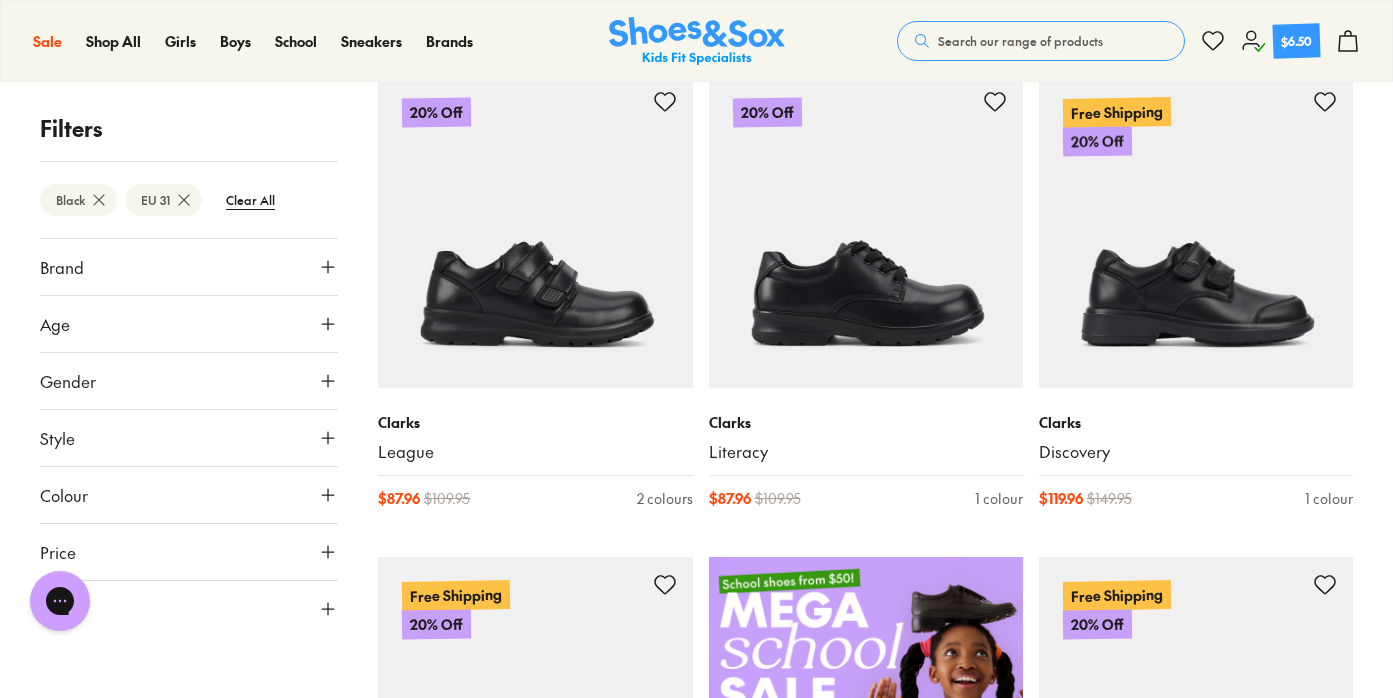 scroll, scrollTop: 0, scrollLeft: 0, axis: both 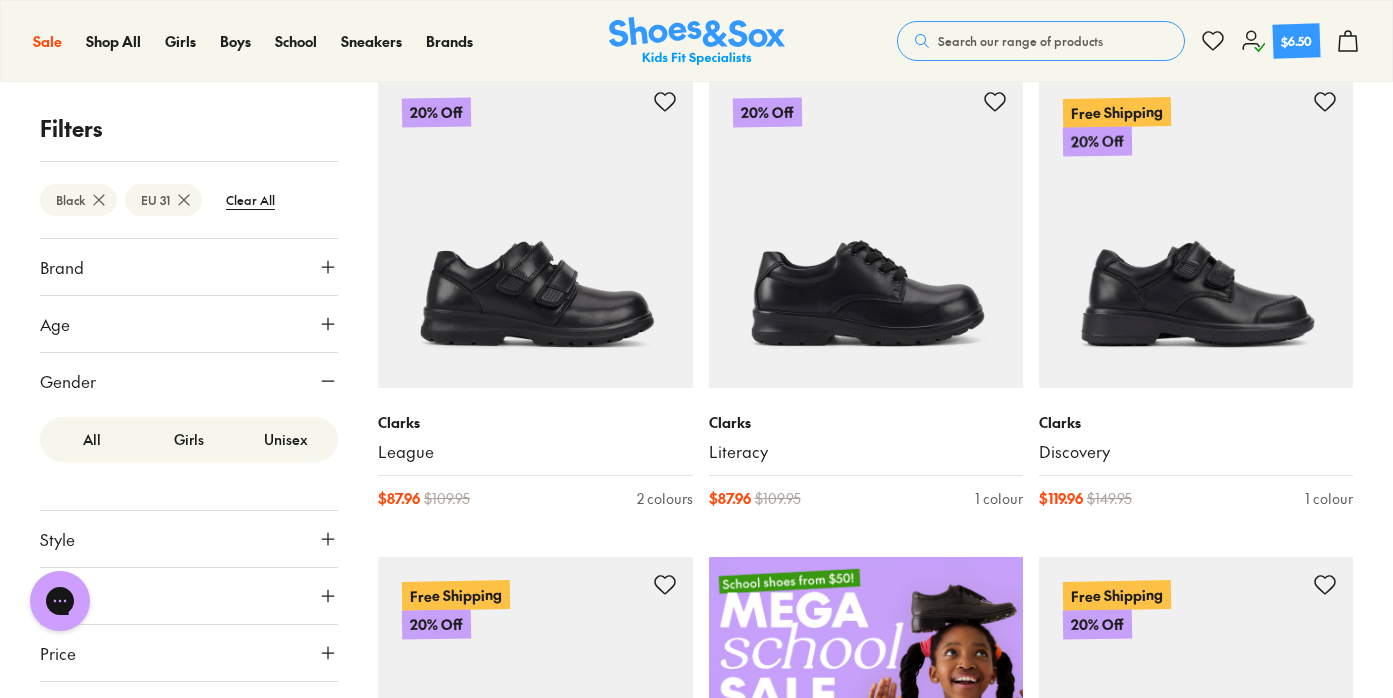 click on "Girls" at bounding box center (189, 439) 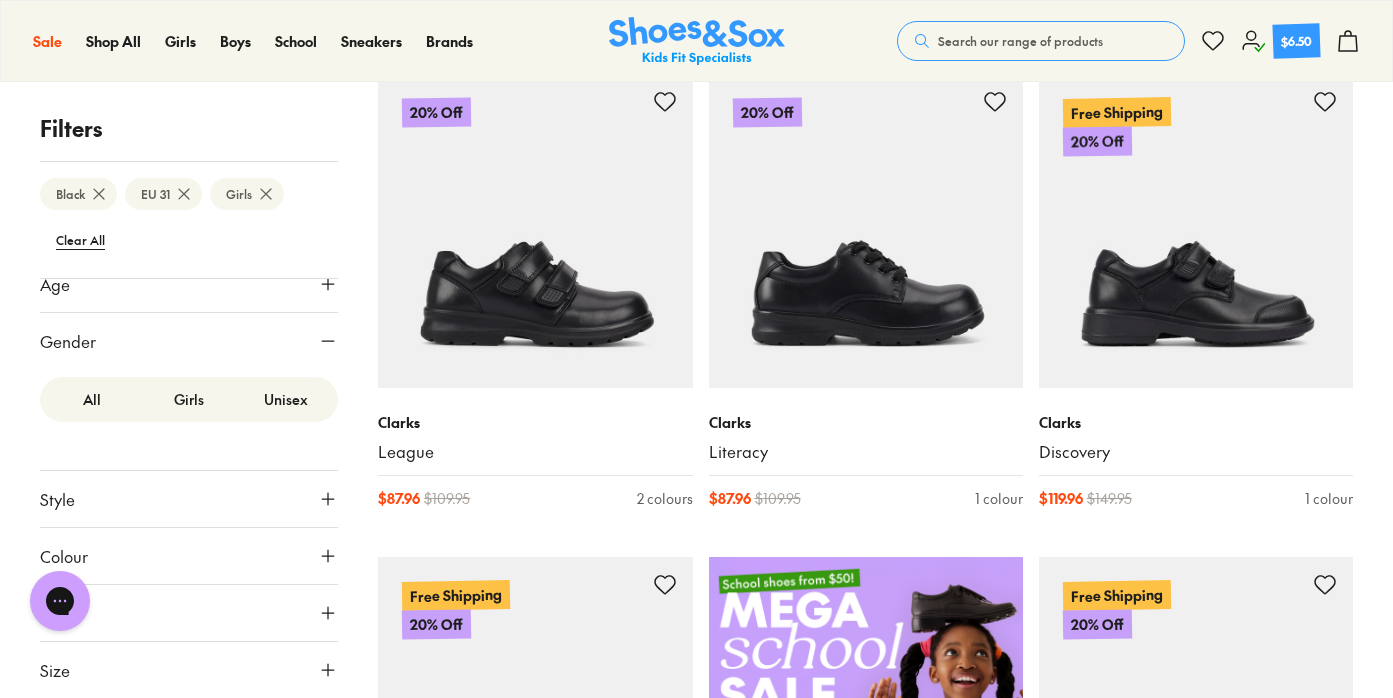 type on "***" 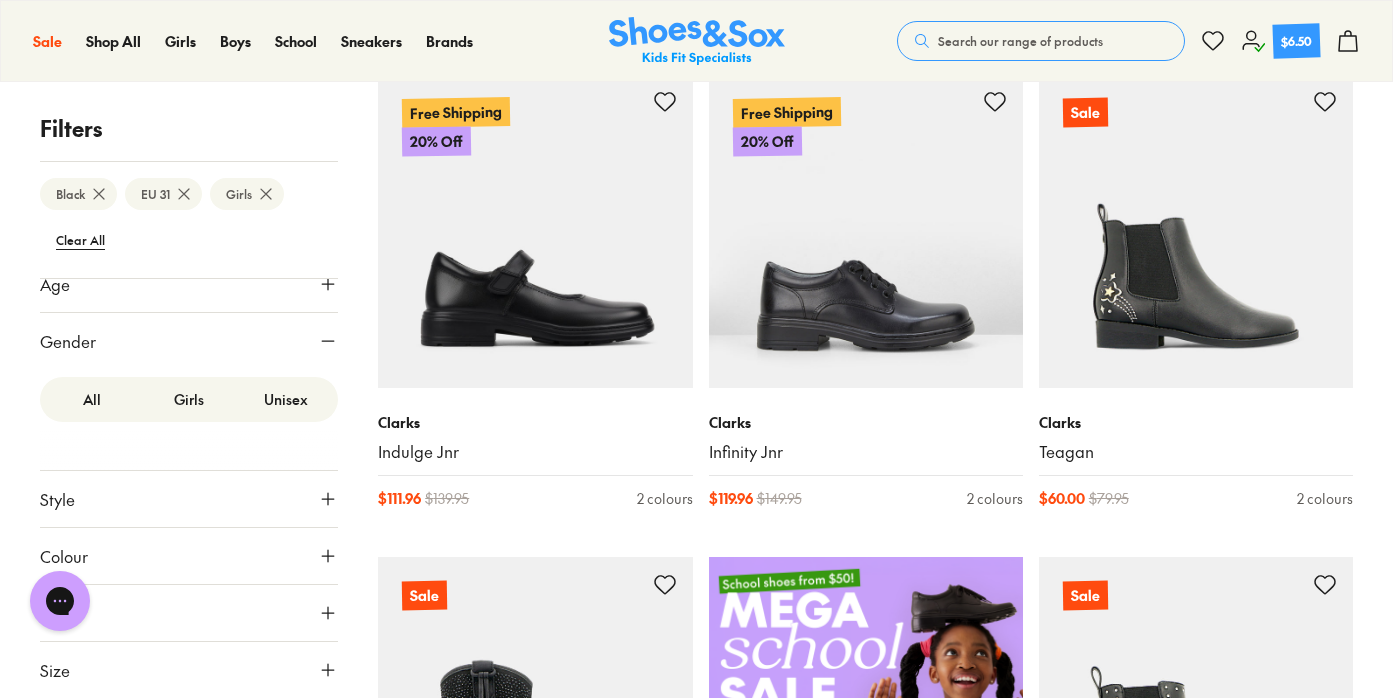 click 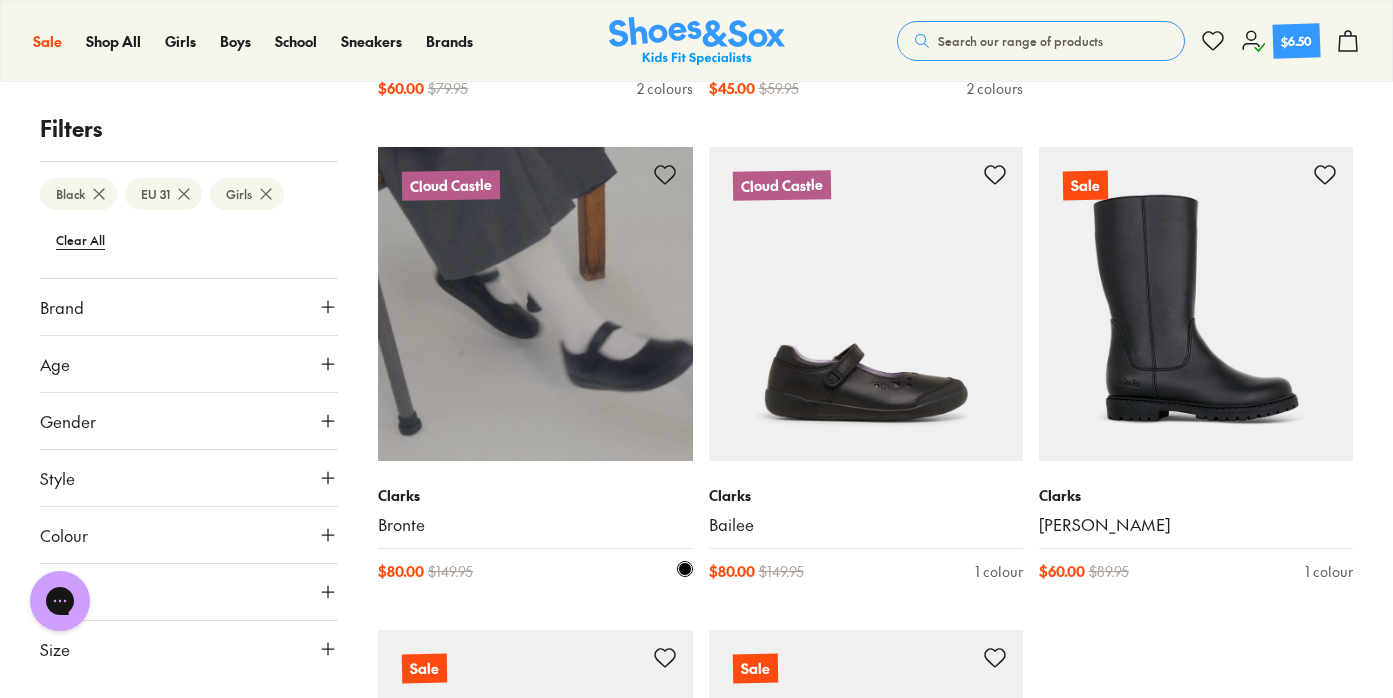 scroll, scrollTop: 1692, scrollLeft: 0, axis: vertical 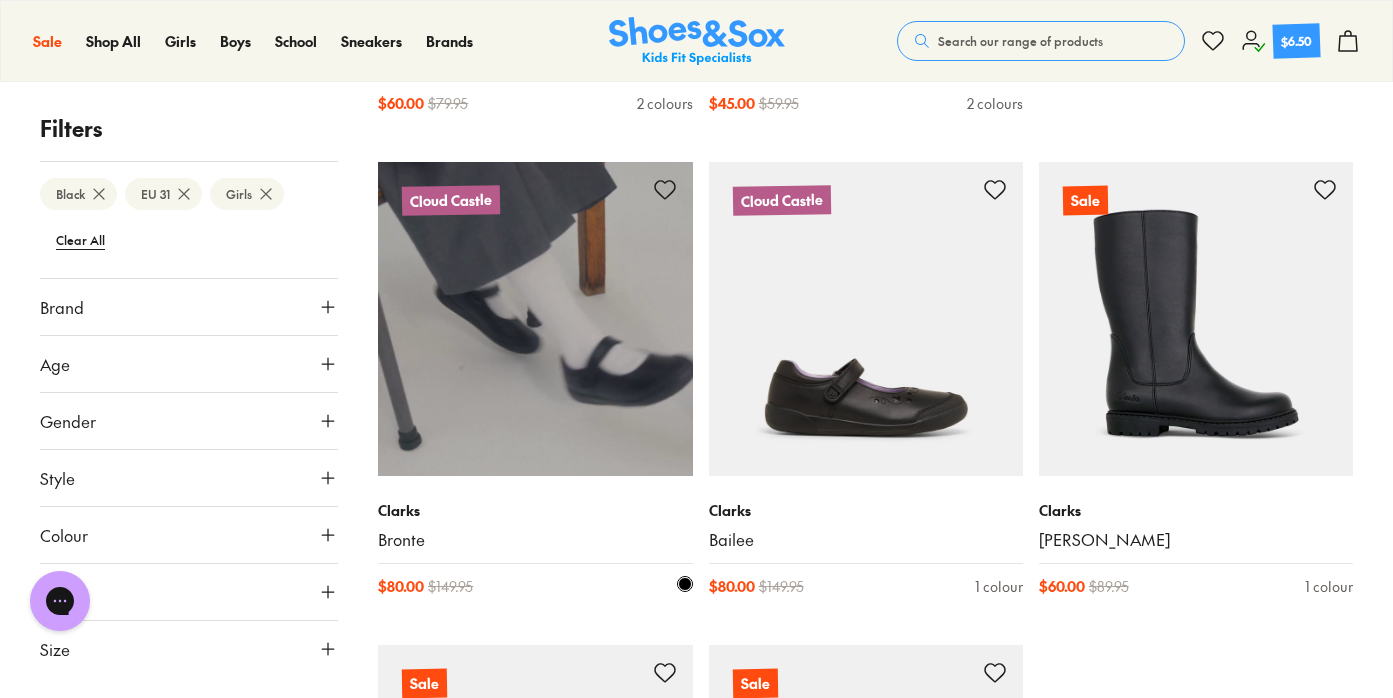 click at bounding box center (535, 319) 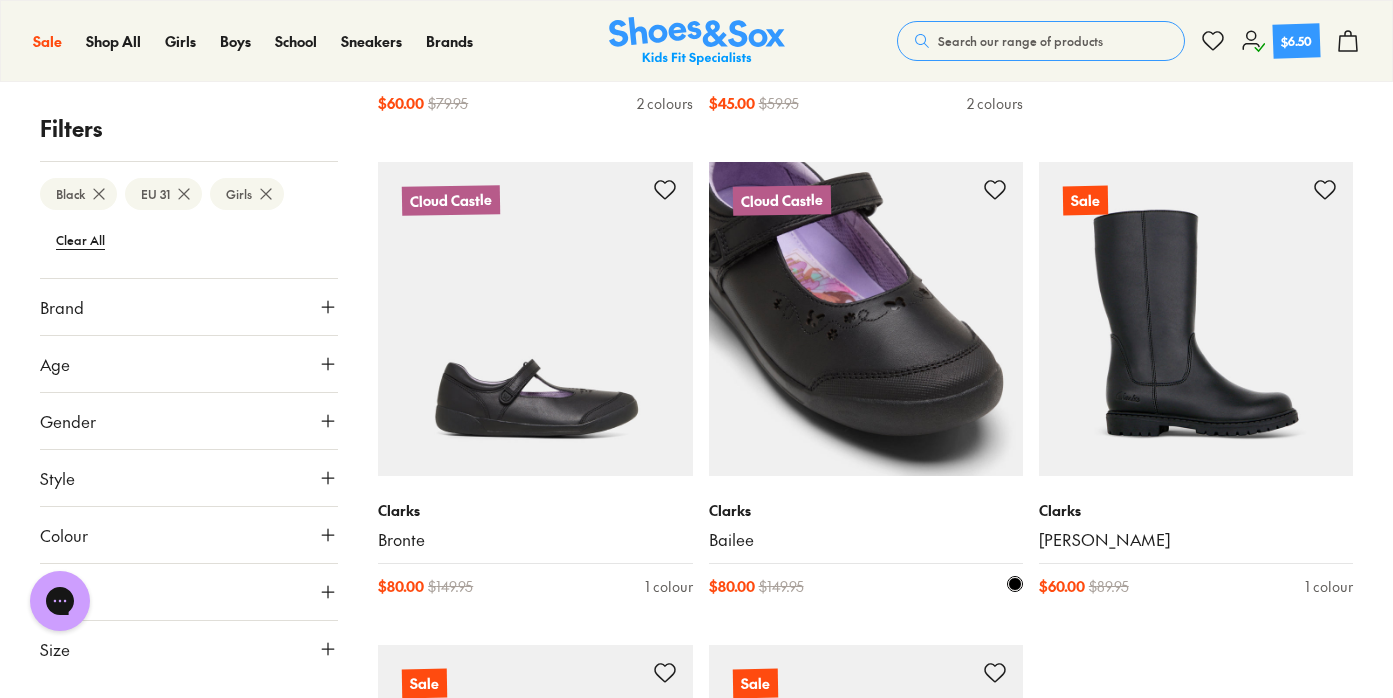 click at bounding box center [866, 319] 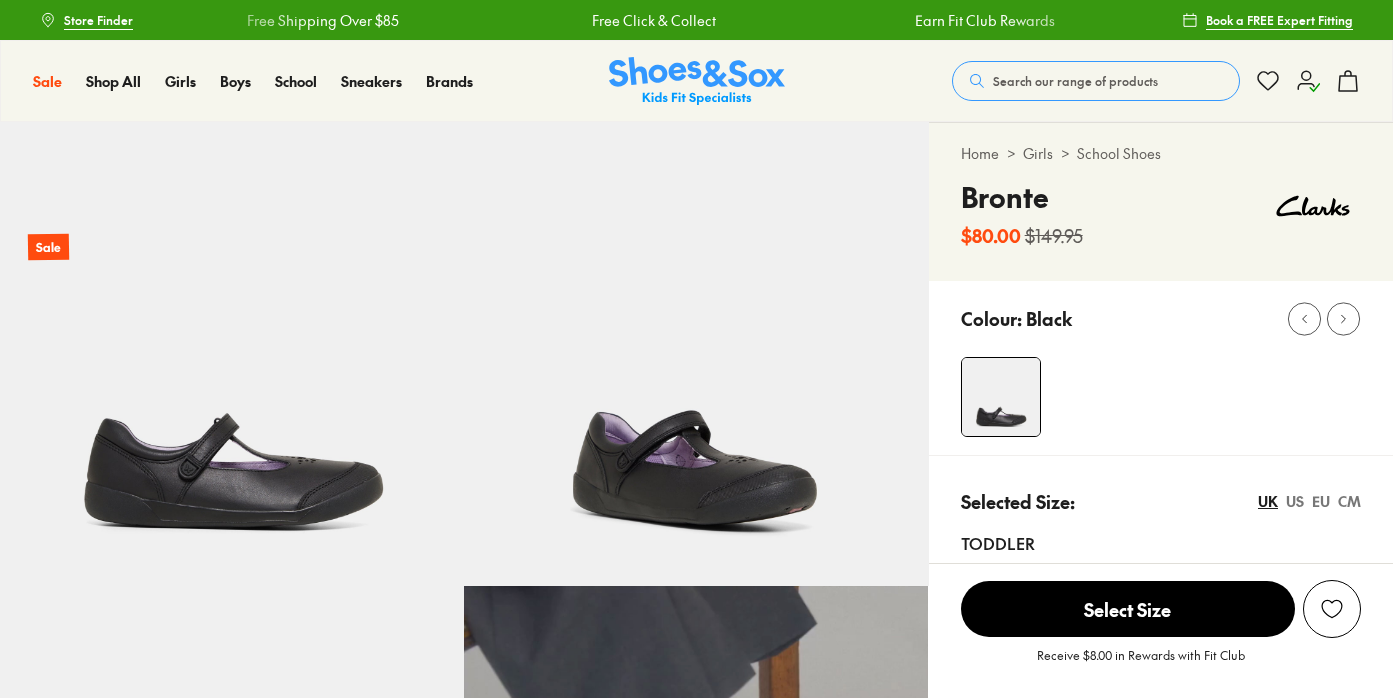 scroll, scrollTop: 0, scrollLeft: 0, axis: both 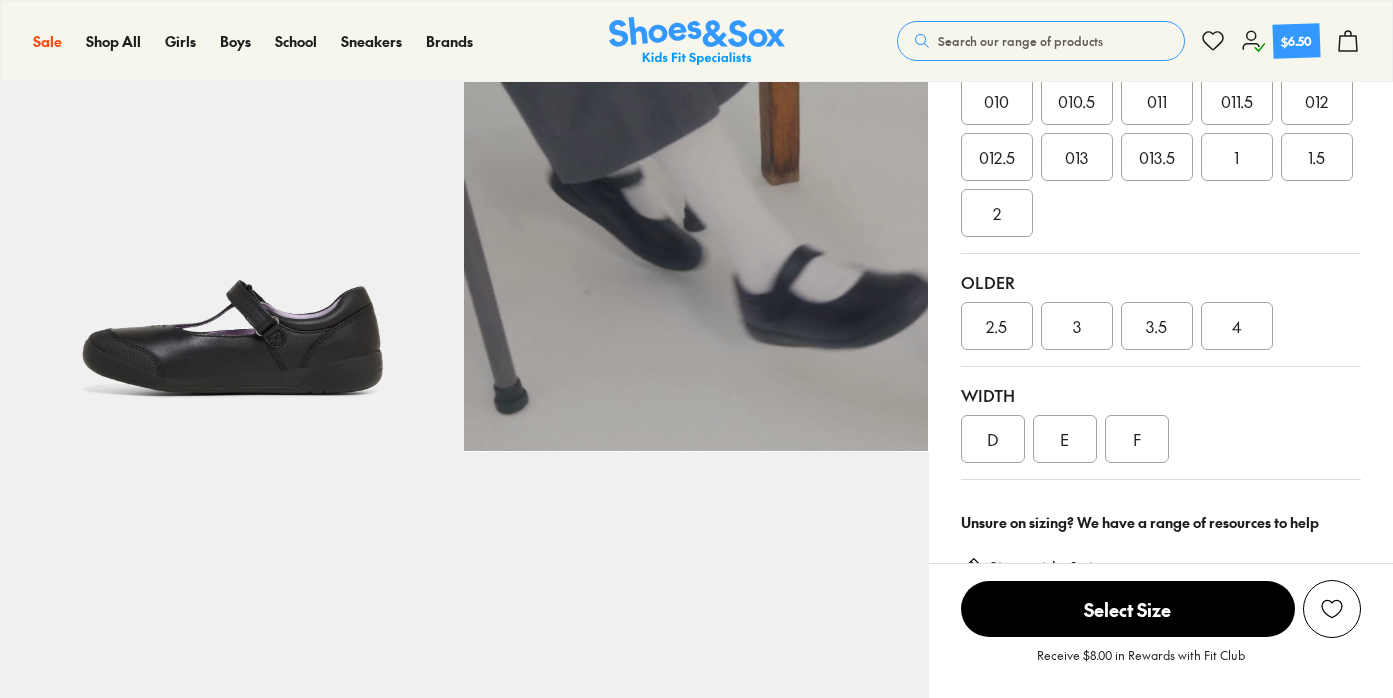 select on "*" 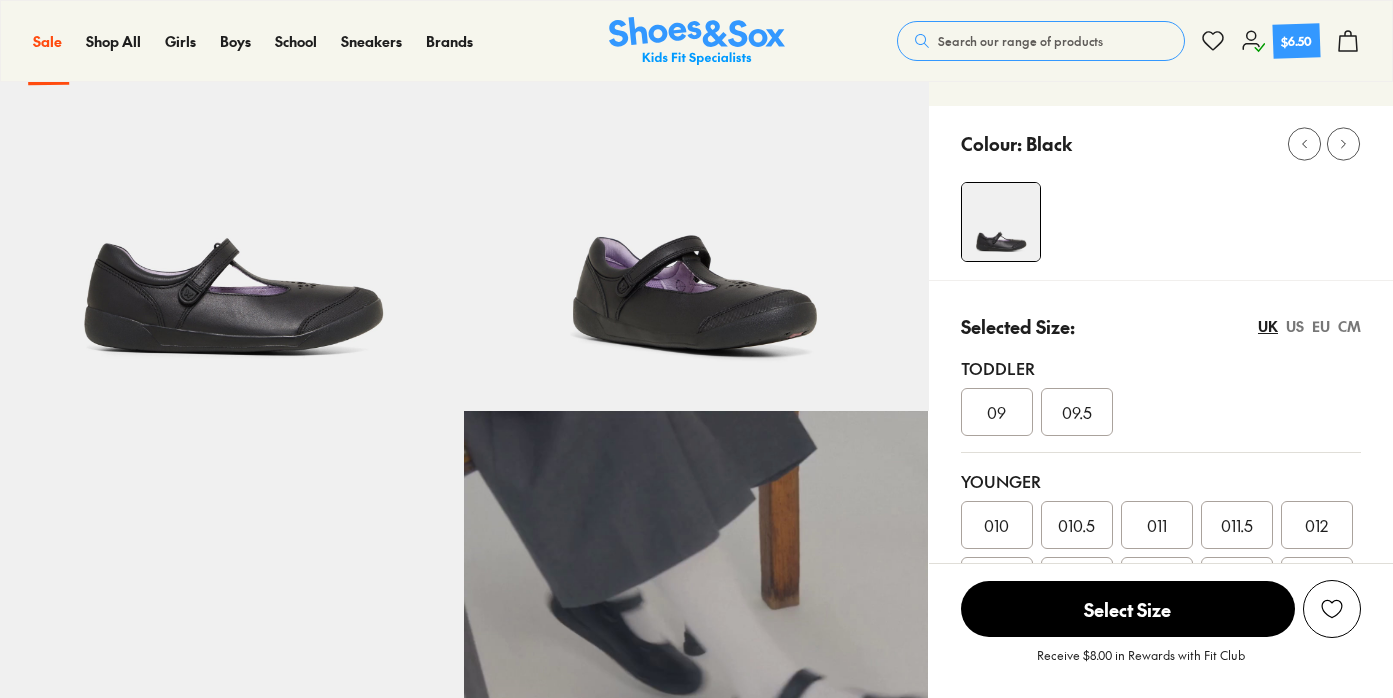 scroll, scrollTop: 97, scrollLeft: 0, axis: vertical 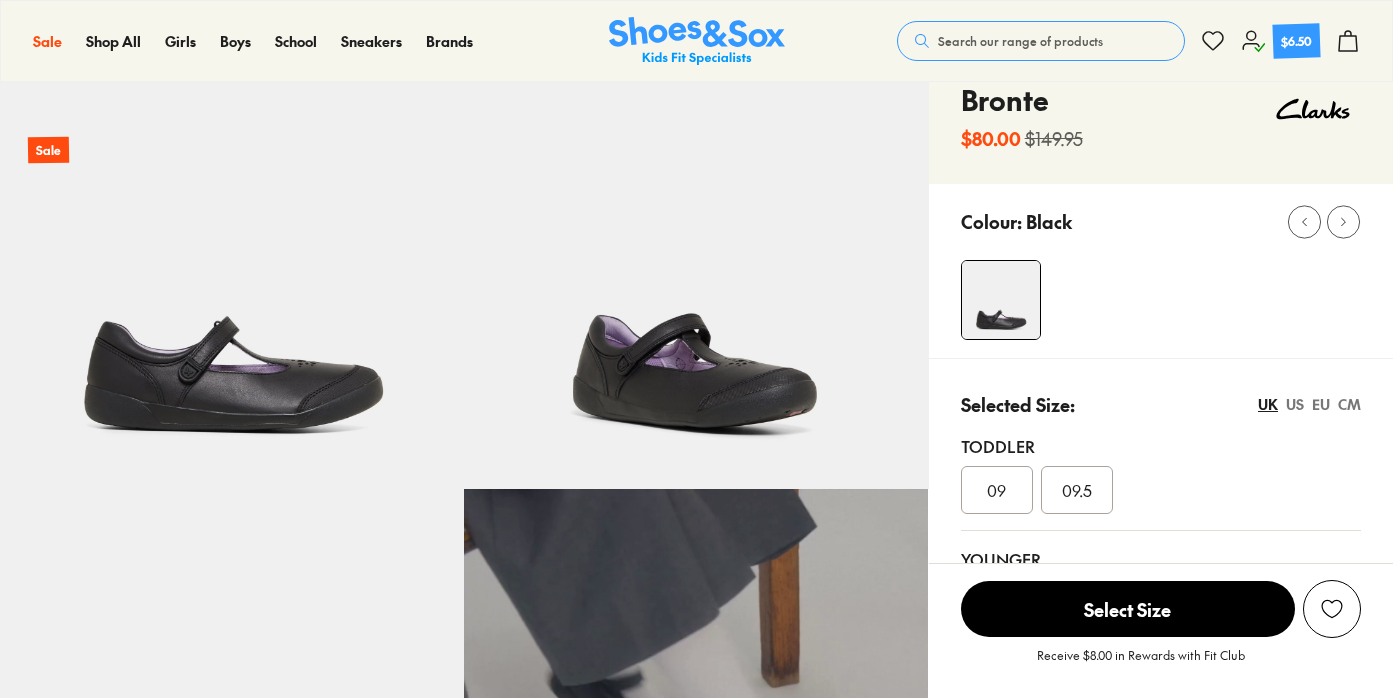 click on "EU" at bounding box center [1321, 404] 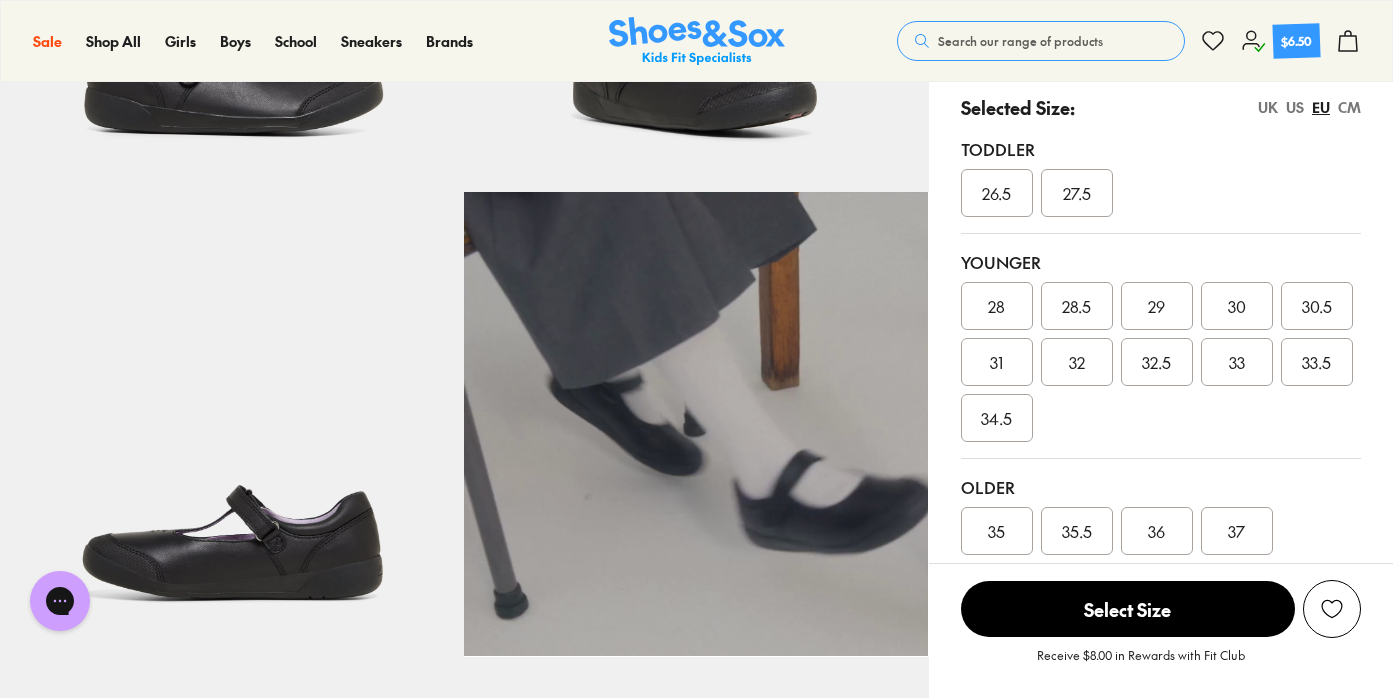 scroll, scrollTop: 0, scrollLeft: 0, axis: both 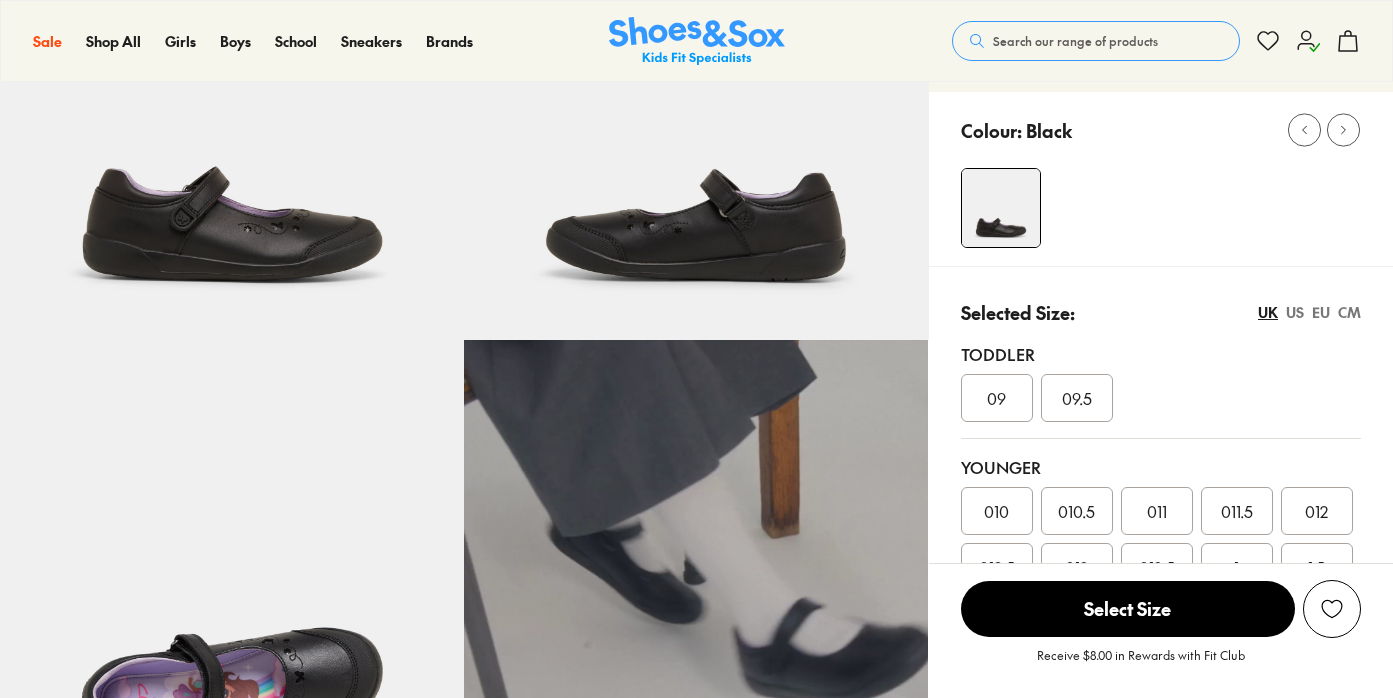 select on "*" 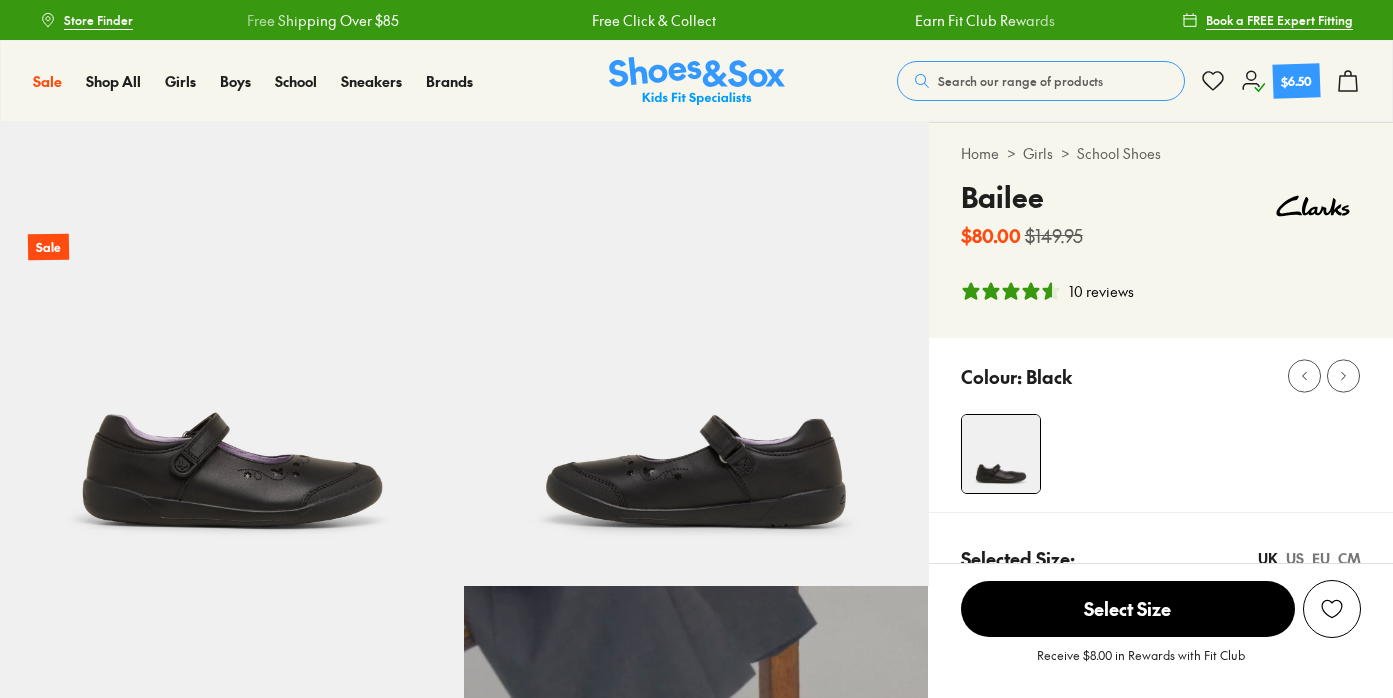 scroll, scrollTop: 0, scrollLeft: 0, axis: both 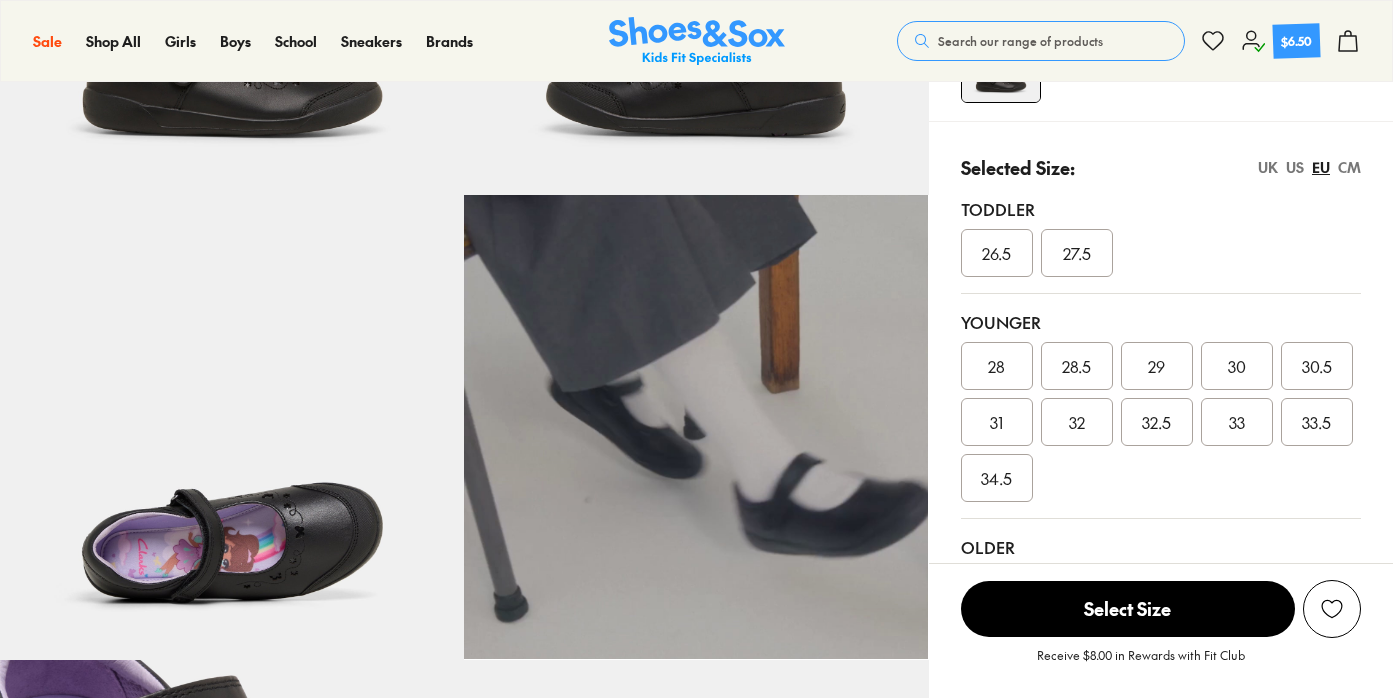 click on "31" at bounding box center (996, 422) 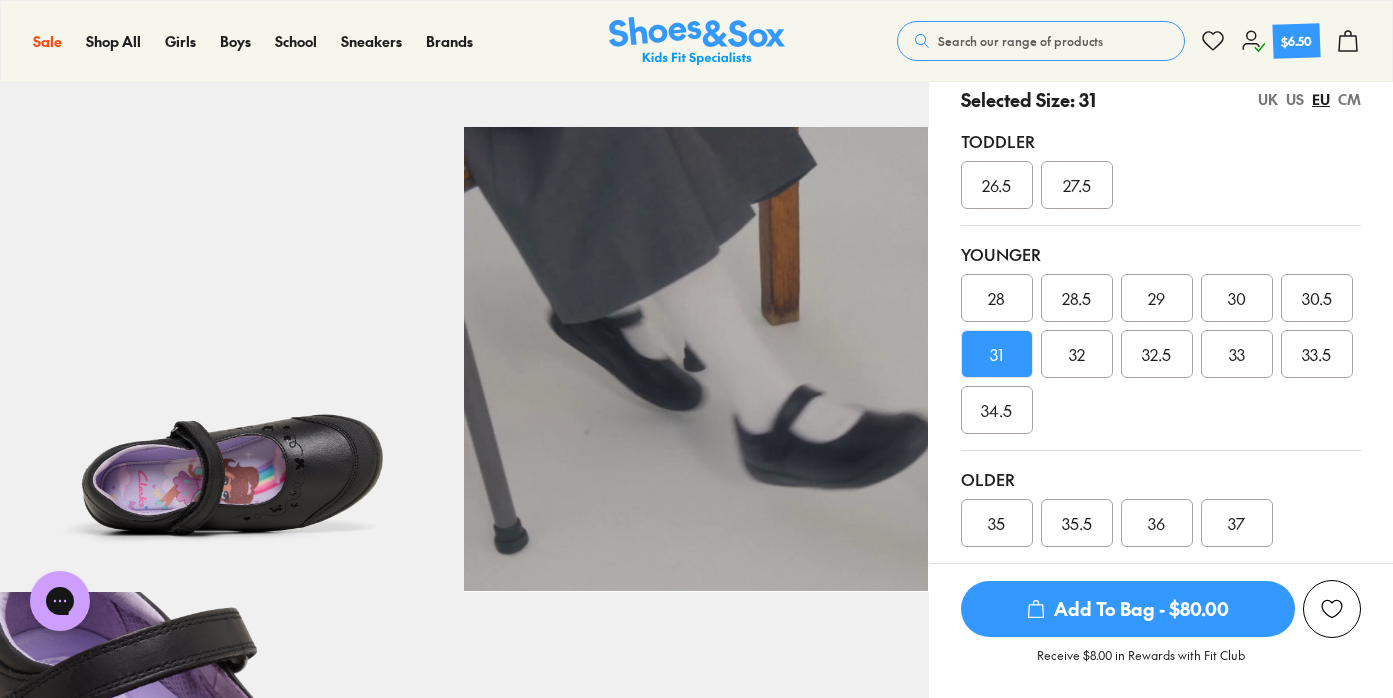 scroll, scrollTop: 450, scrollLeft: 0, axis: vertical 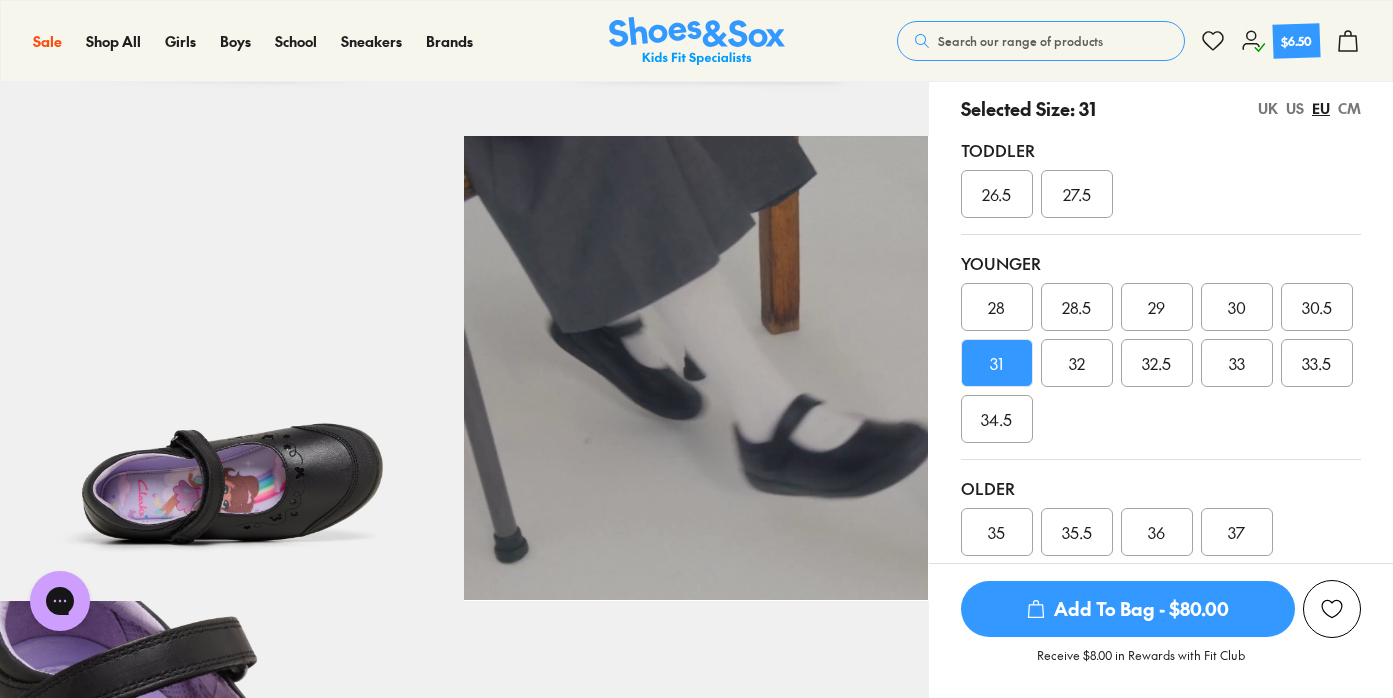 click on "UK" at bounding box center (1268, 108) 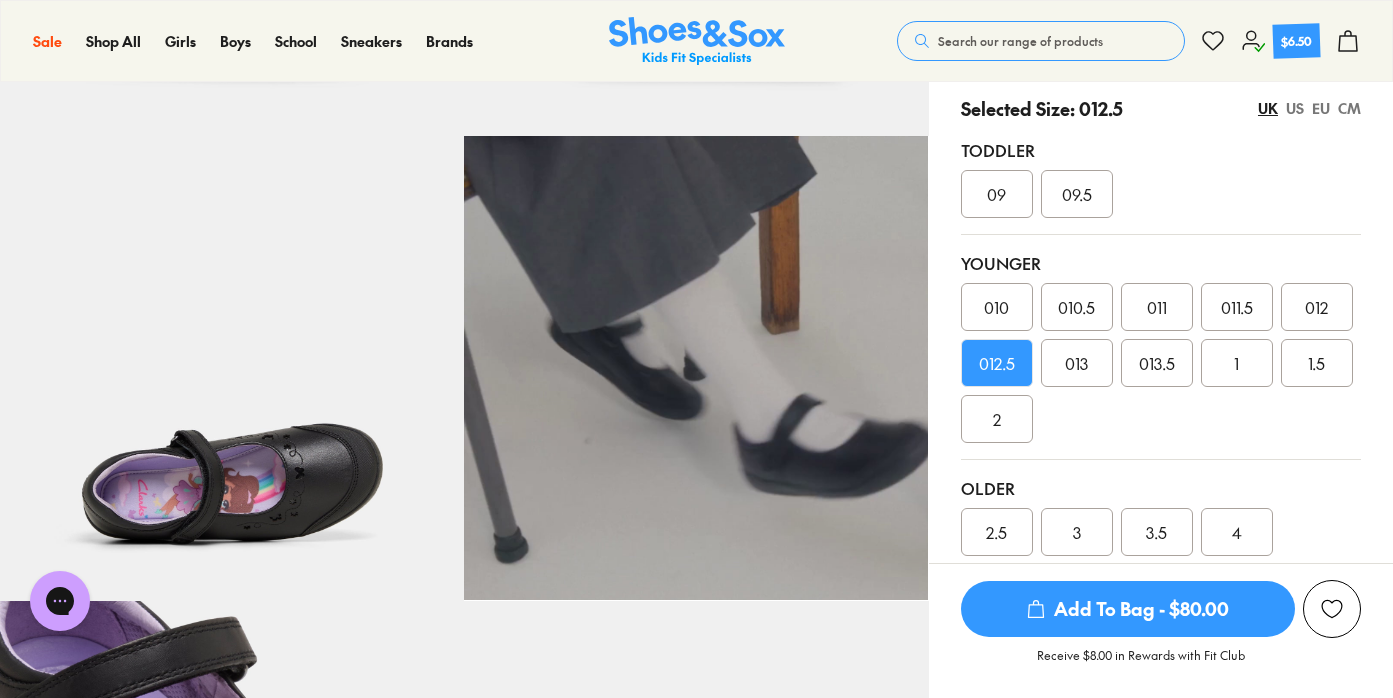 click on "US" at bounding box center (1295, 108) 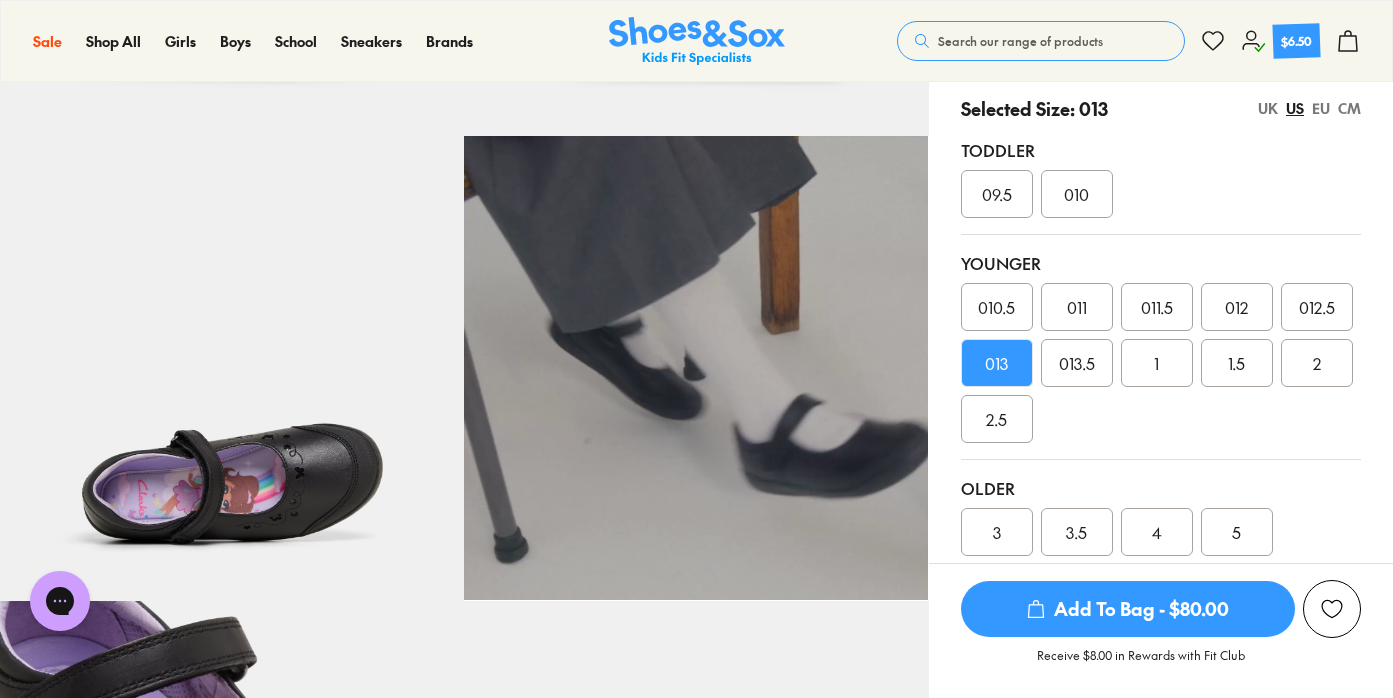 click on "UK" at bounding box center [1268, 108] 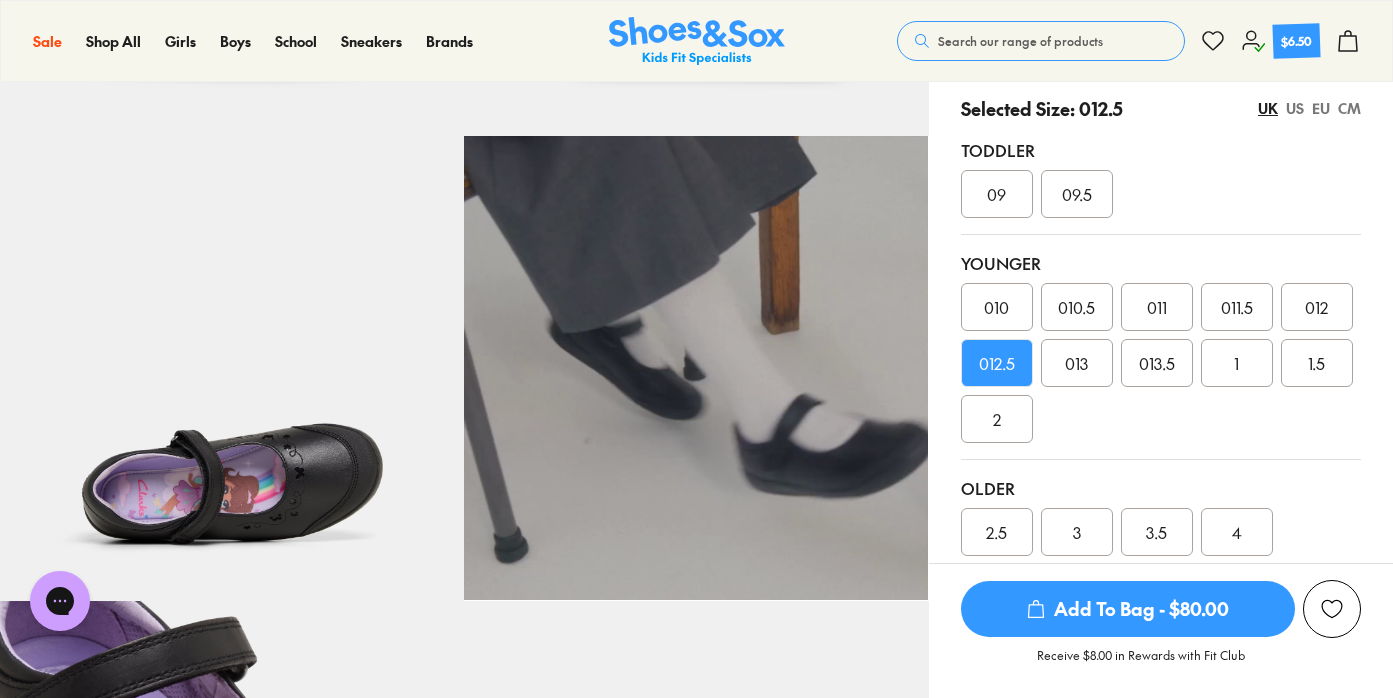 click on "US" at bounding box center [1295, 108] 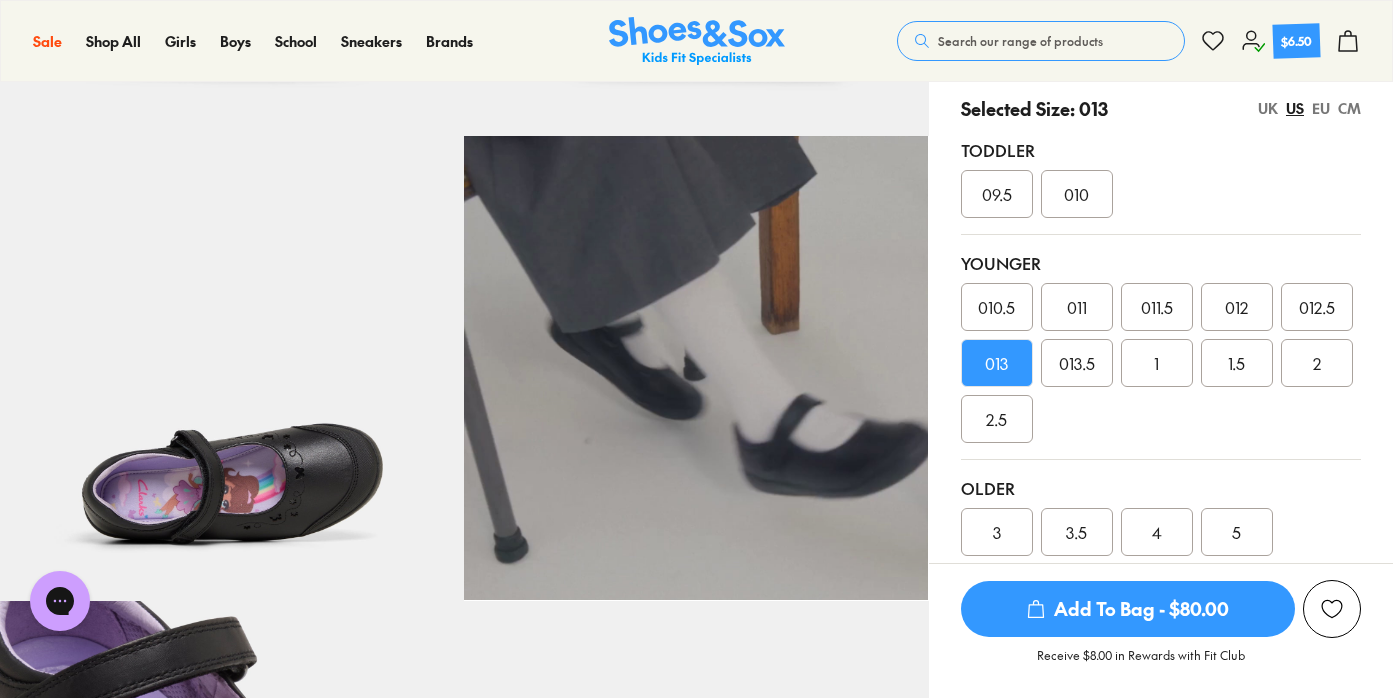 click on "EU" at bounding box center [1321, 108] 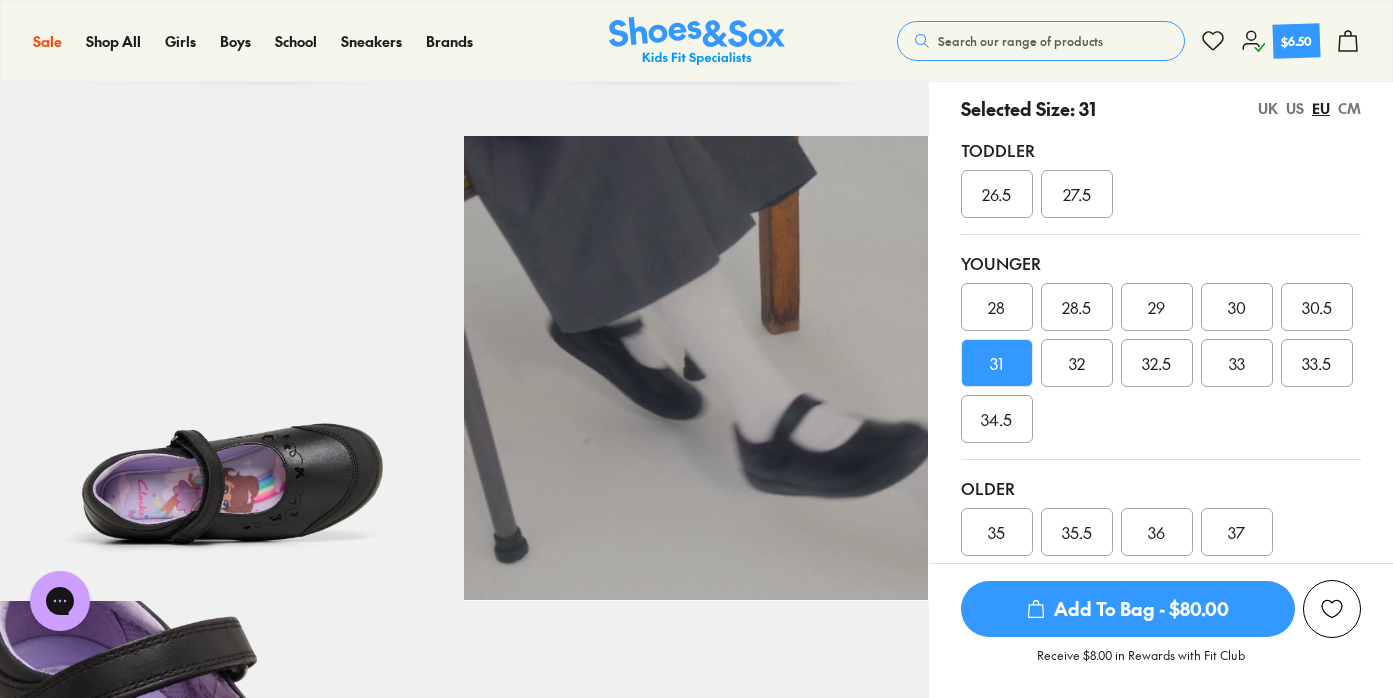 click on "Add To Bag - $80.00" at bounding box center [1128, 609] 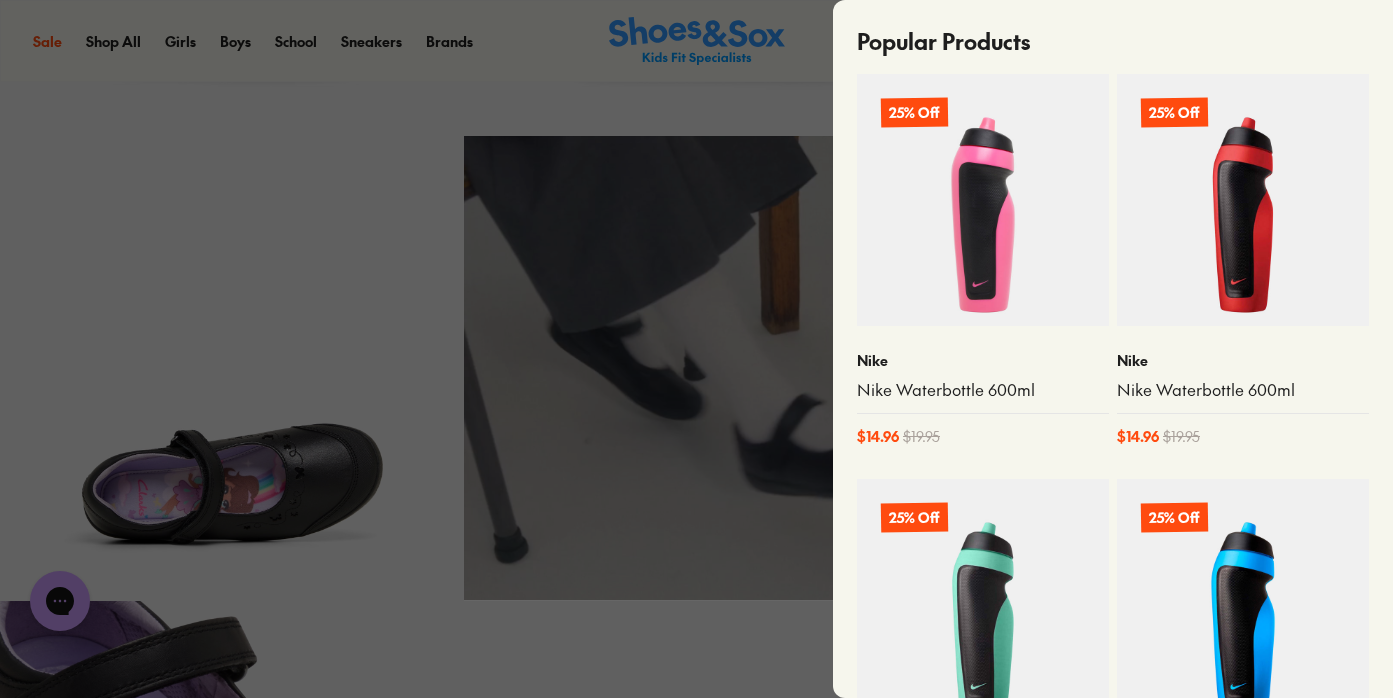 scroll, scrollTop: 860, scrollLeft: 0, axis: vertical 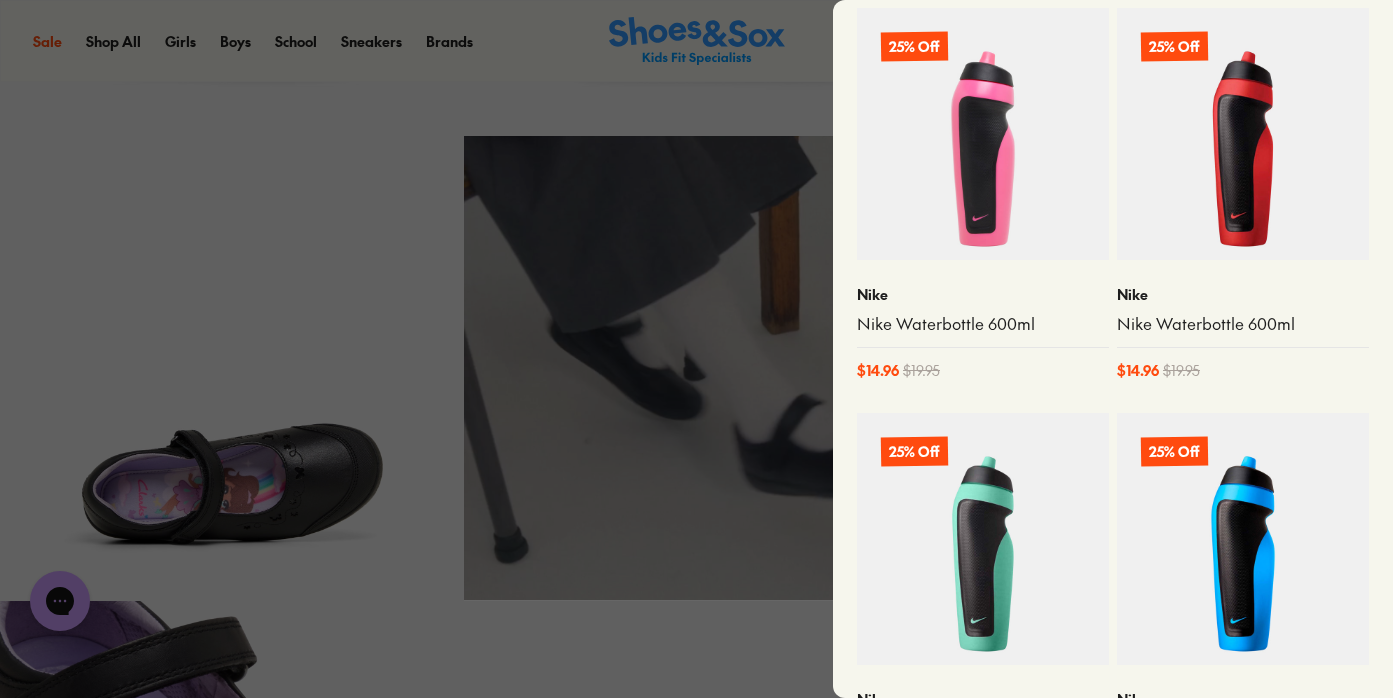 click 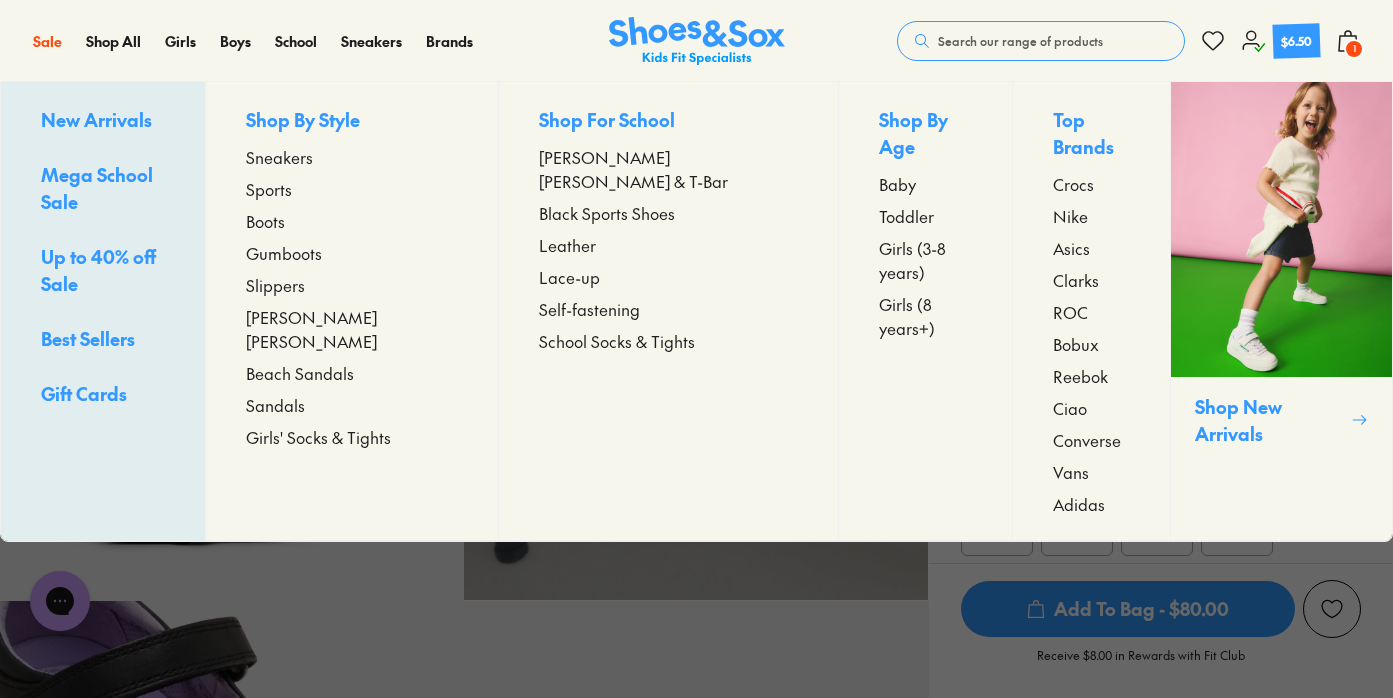 click on "Girls' Socks & Tights" at bounding box center [318, 437] 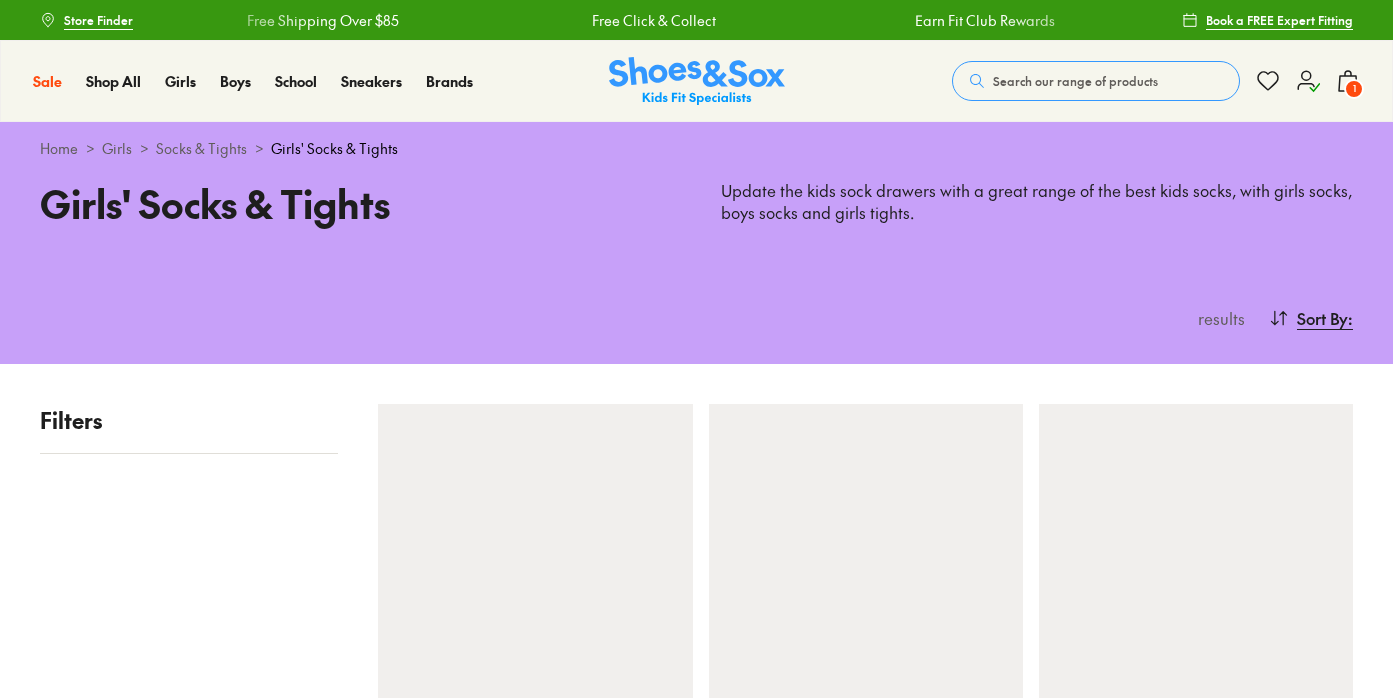 scroll, scrollTop: 0, scrollLeft: 0, axis: both 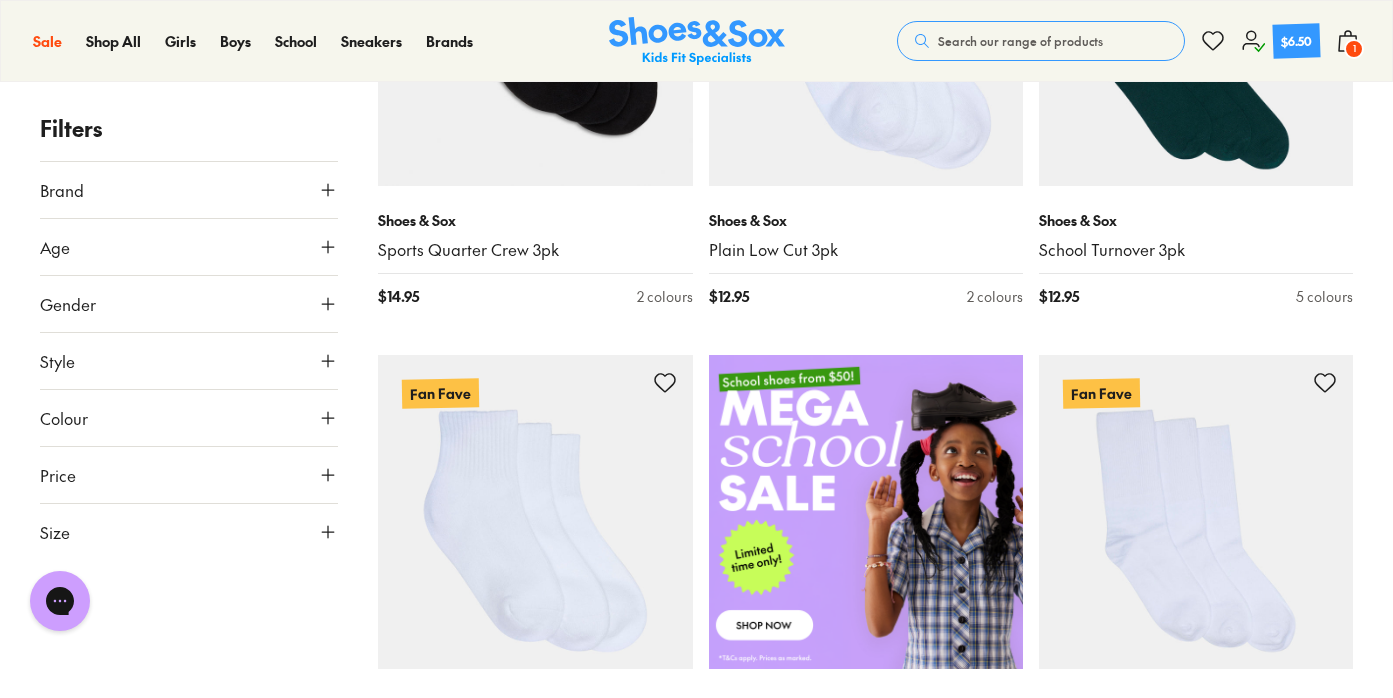 click at bounding box center [1196, 512] 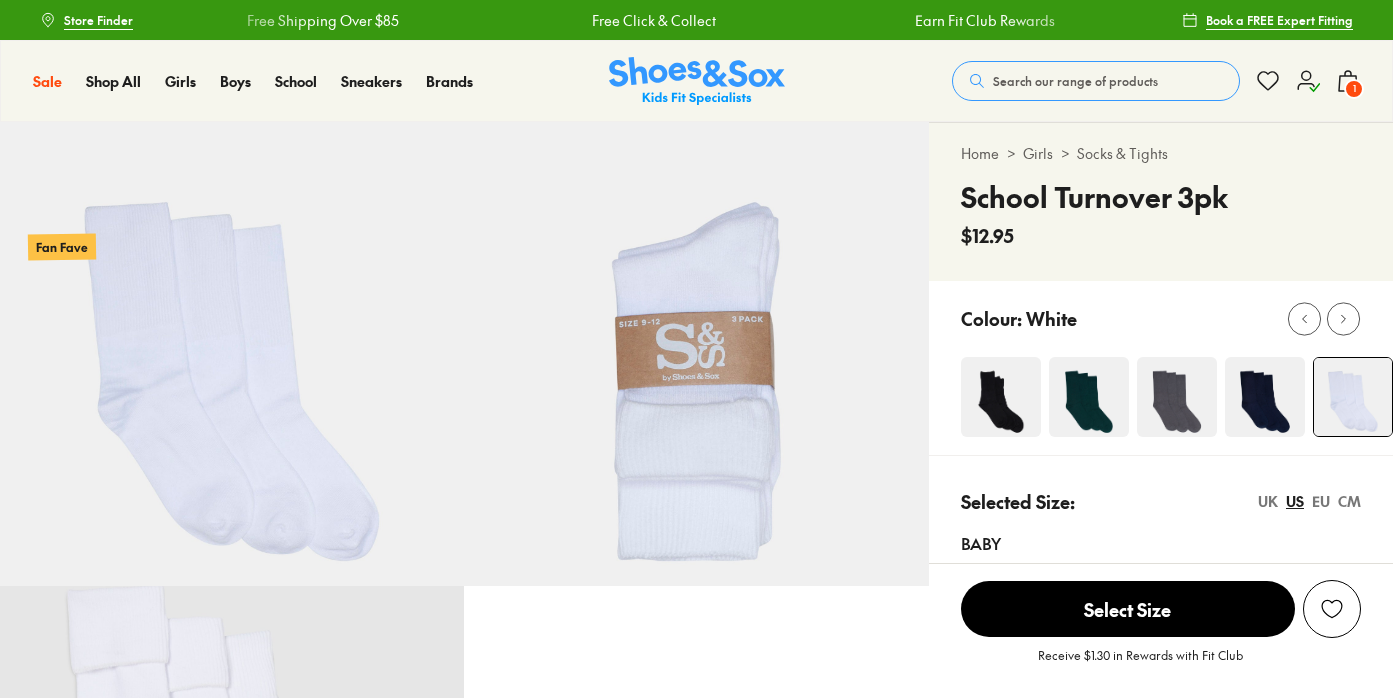 scroll, scrollTop: 0, scrollLeft: 0, axis: both 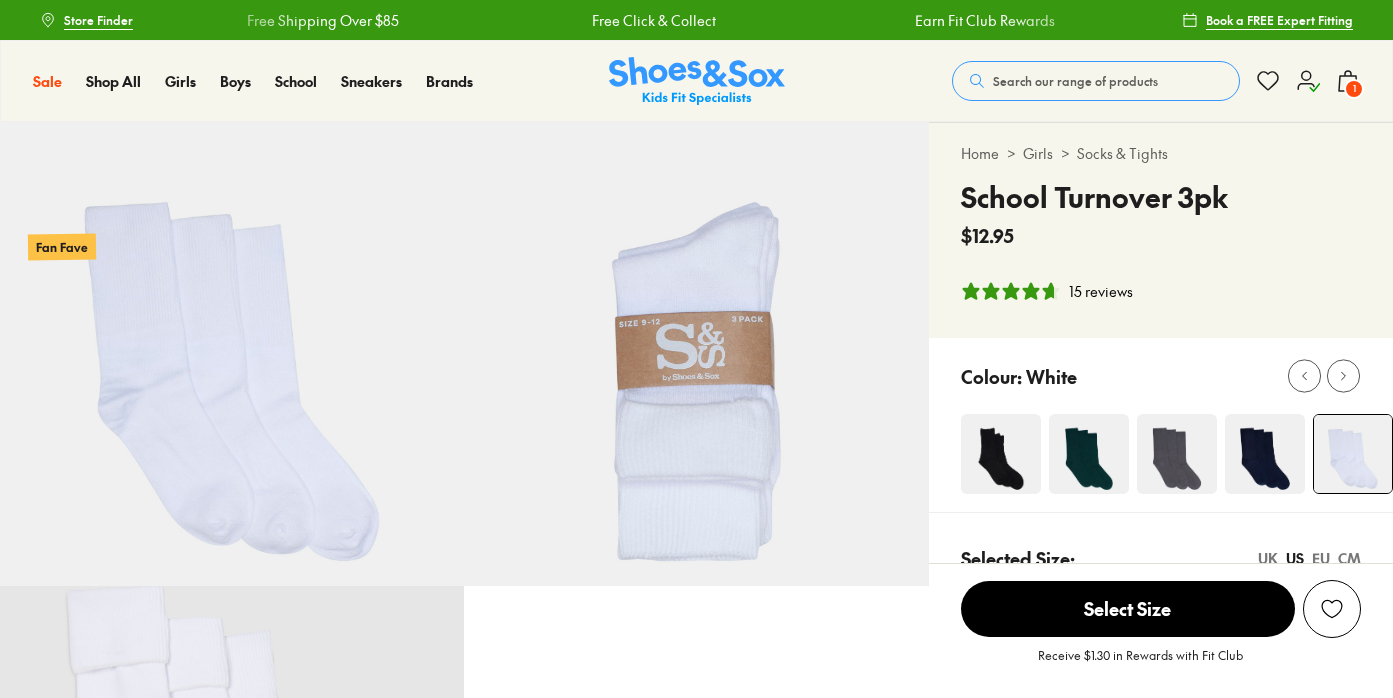 select on "*" 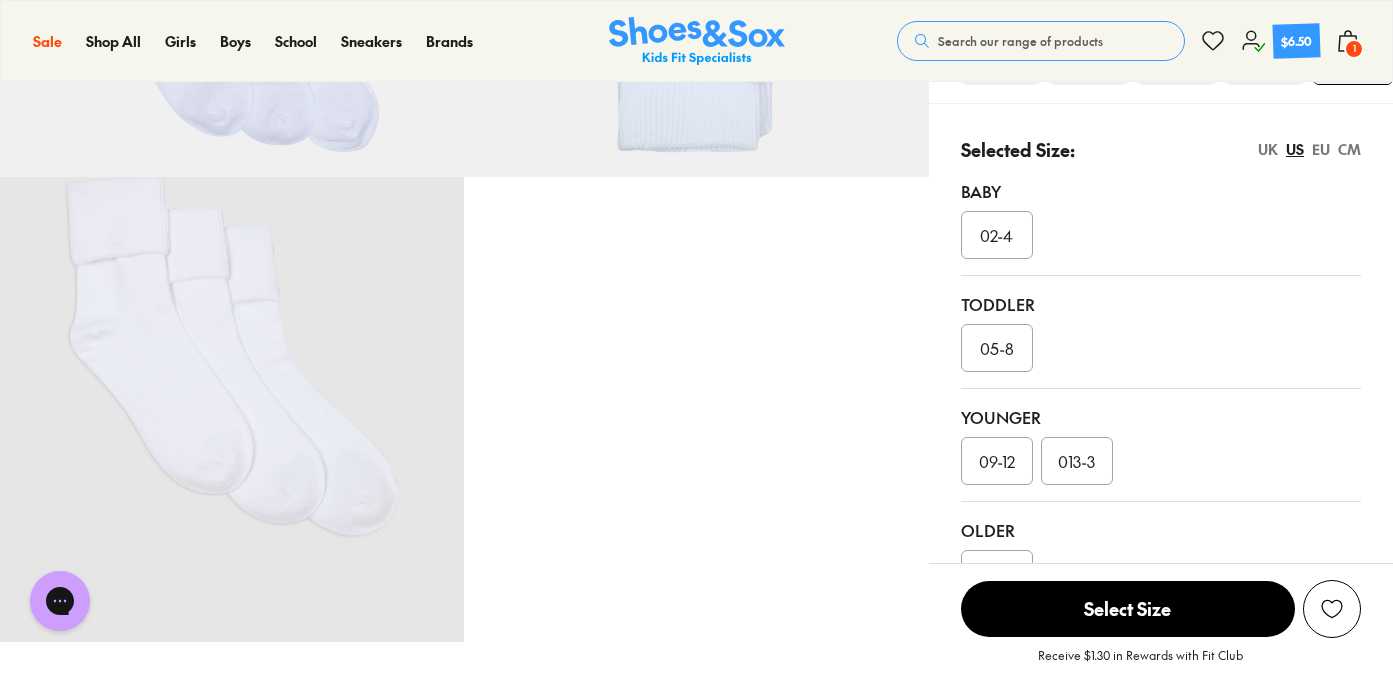 scroll, scrollTop: 375, scrollLeft: 0, axis: vertical 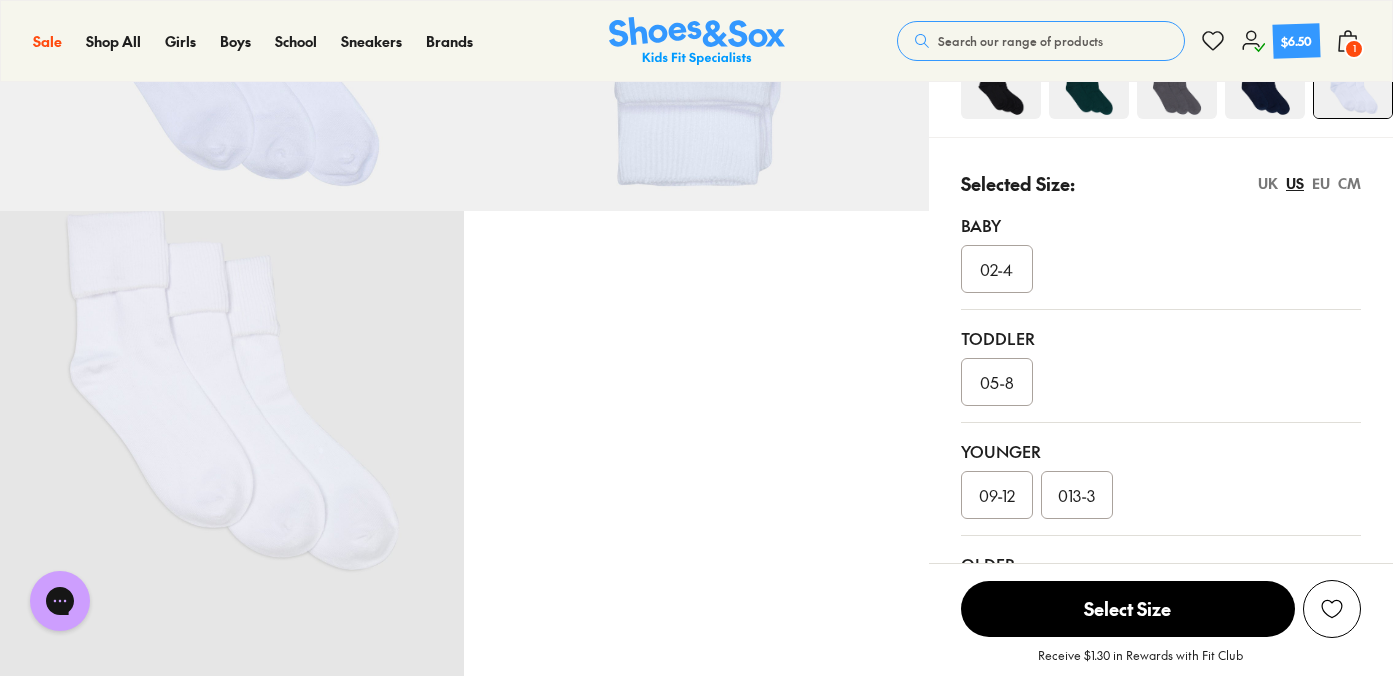 click on "EU" at bounding box center (1321, 183) 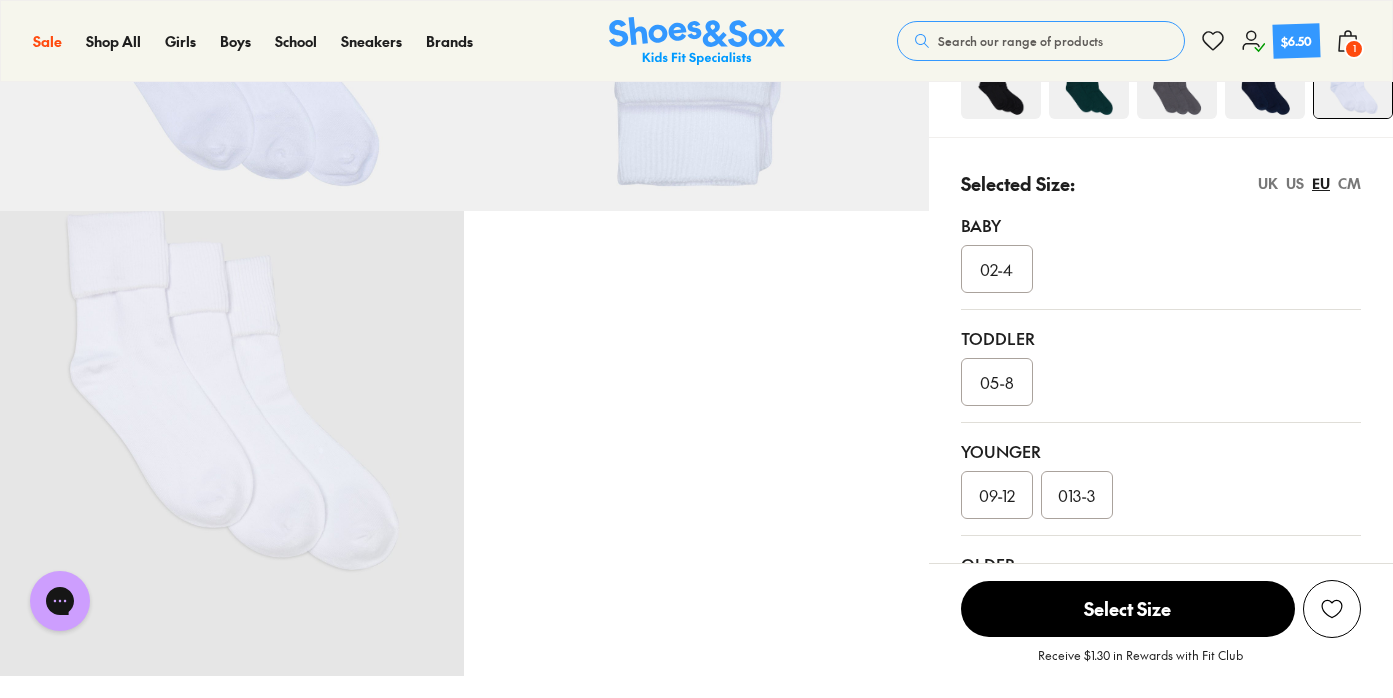 click on "EU" at bounding box center [1321, 183] 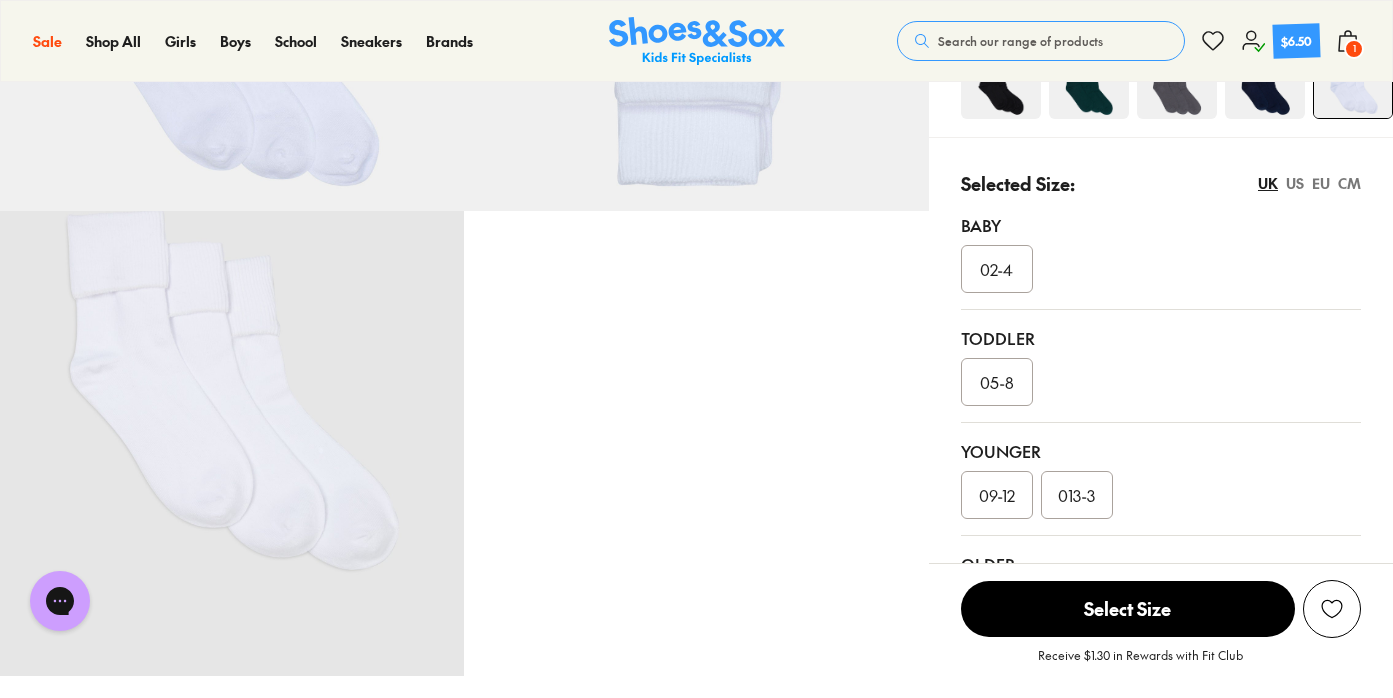 click on "US" at bounding box center (1295, 183) 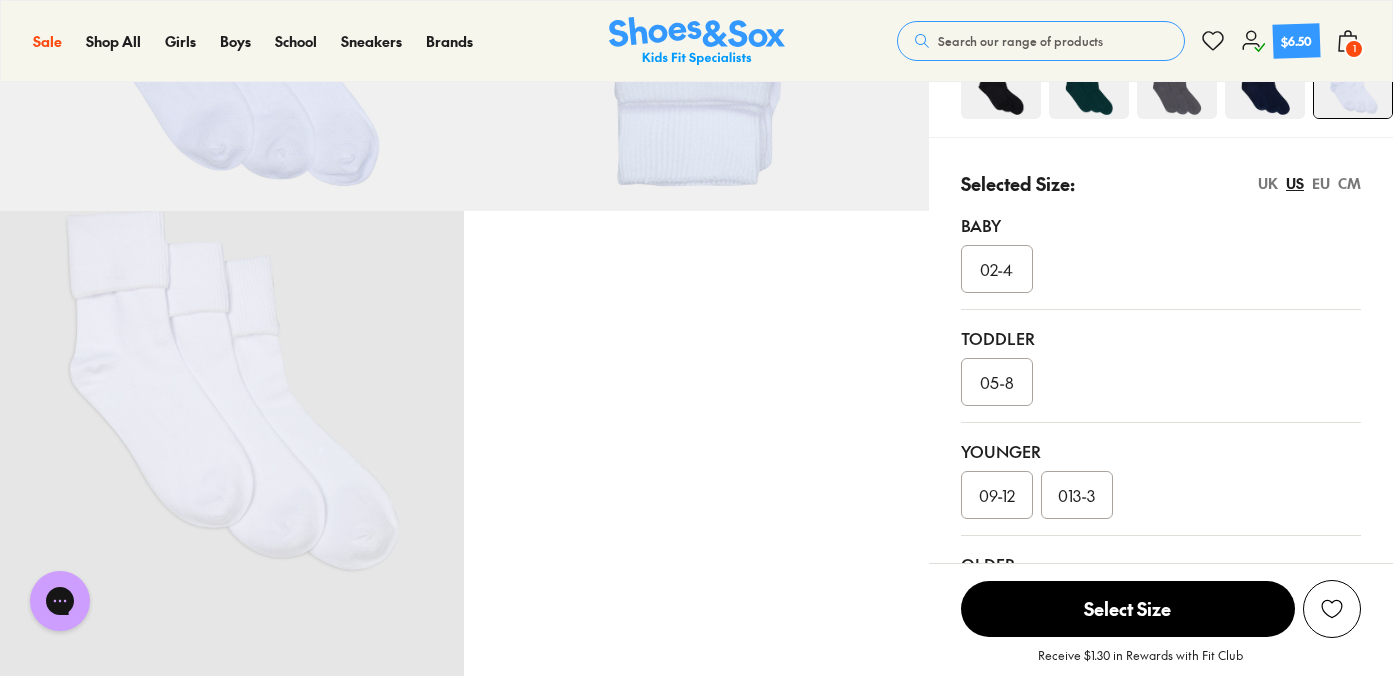 click on "UK" at bounding box center [1268, 183] 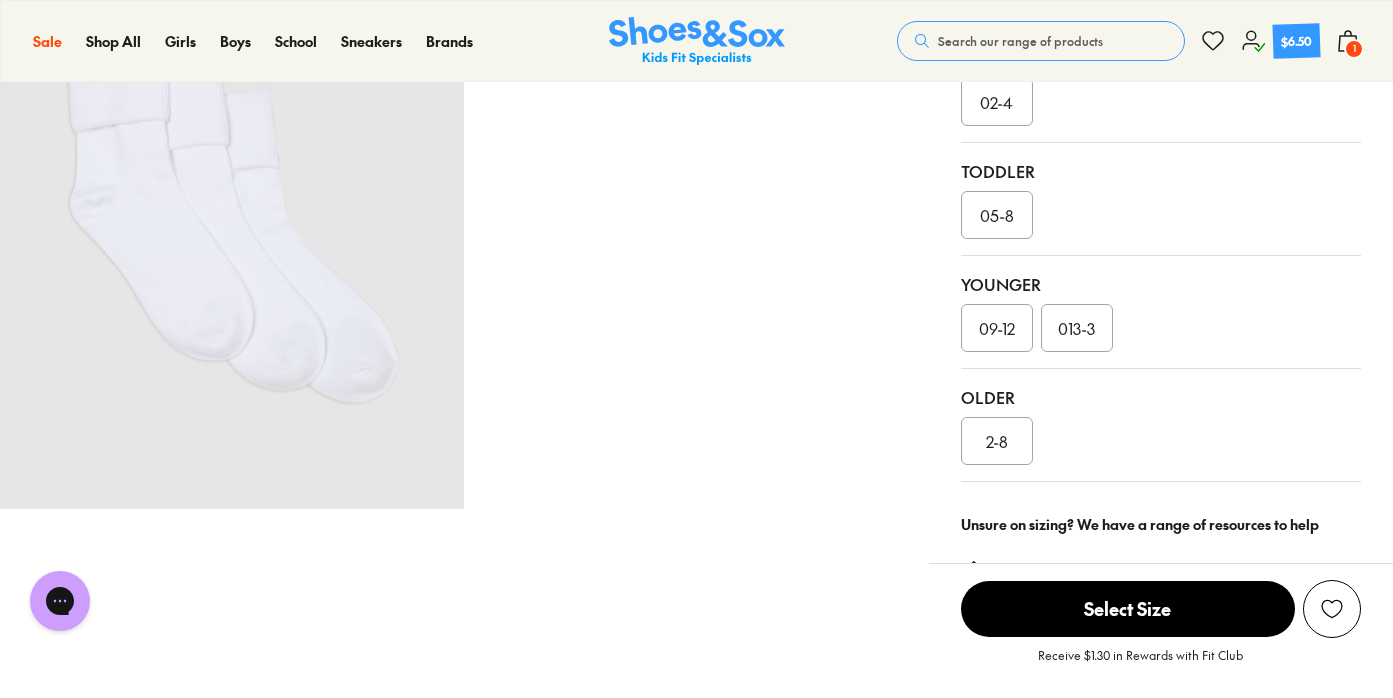 scroll, scrollTop: 557, scrollLeft: 0, axis: vertical 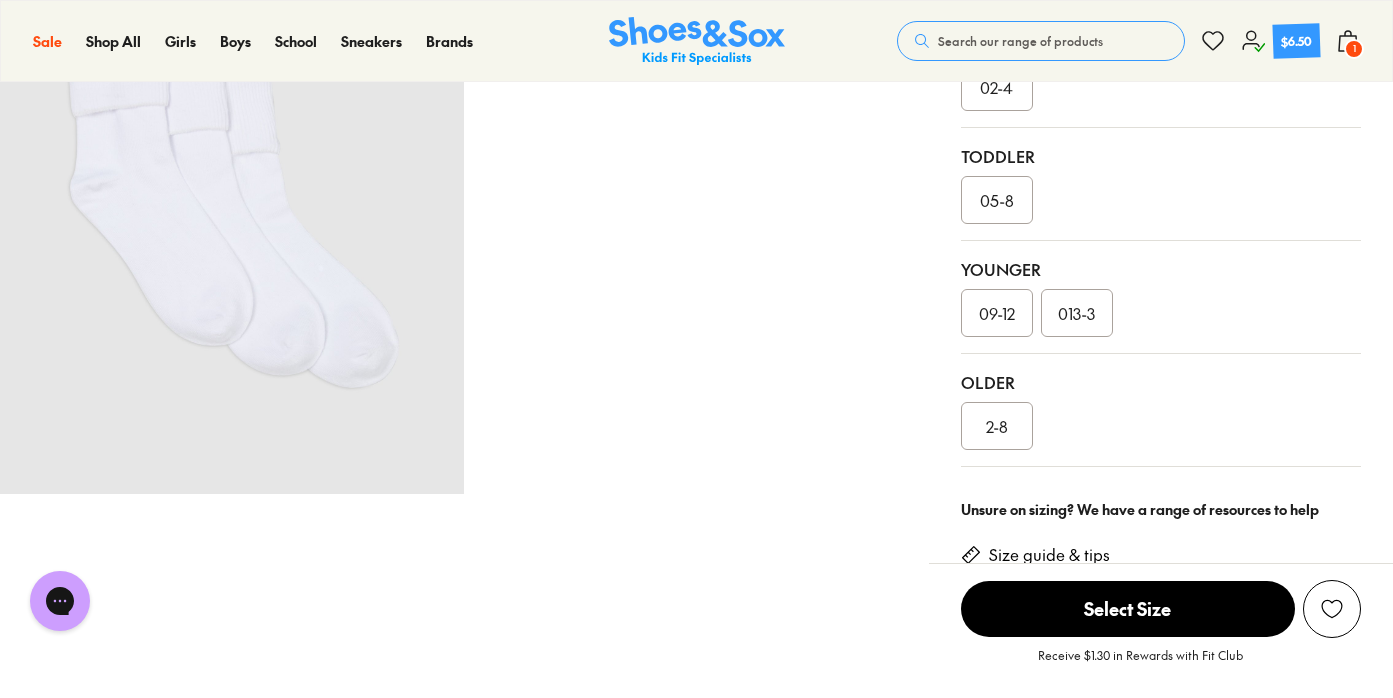 click on "013-3" at bounding box center [1076, 313] 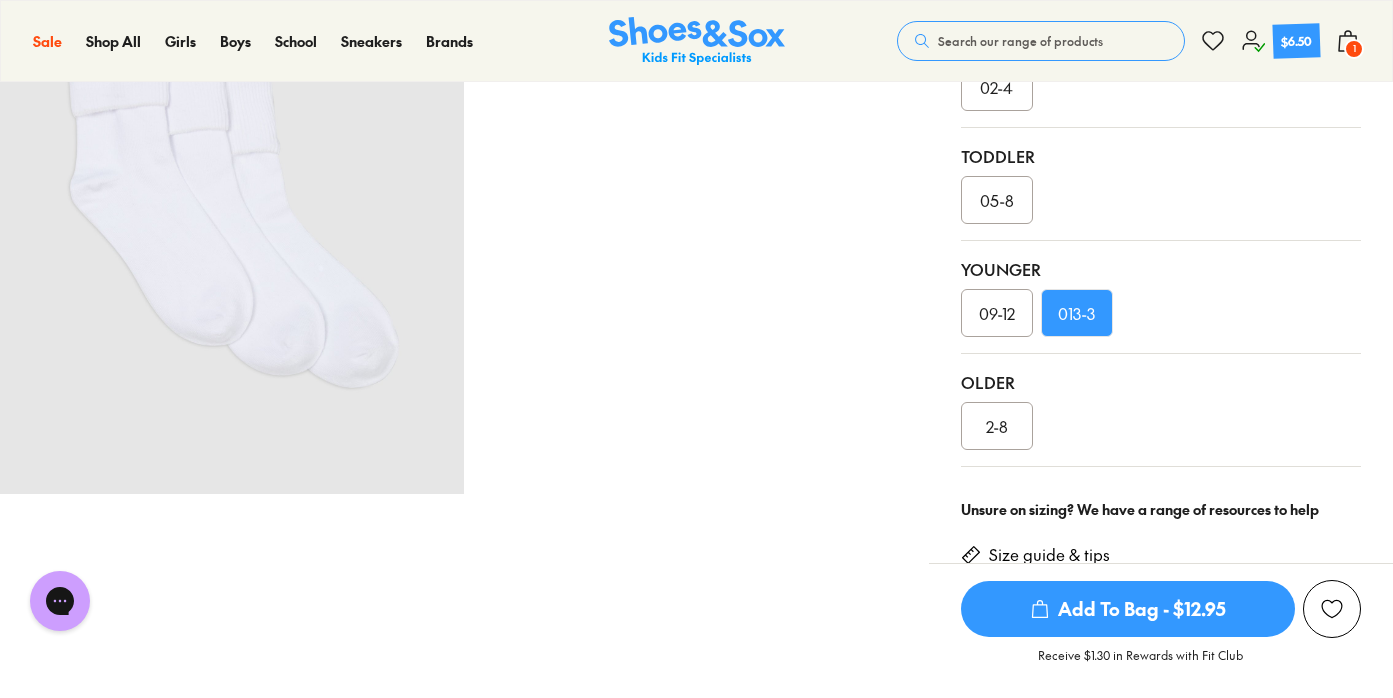 click on "Add To Bag - $12.95" at bounding box center (1128, 609) 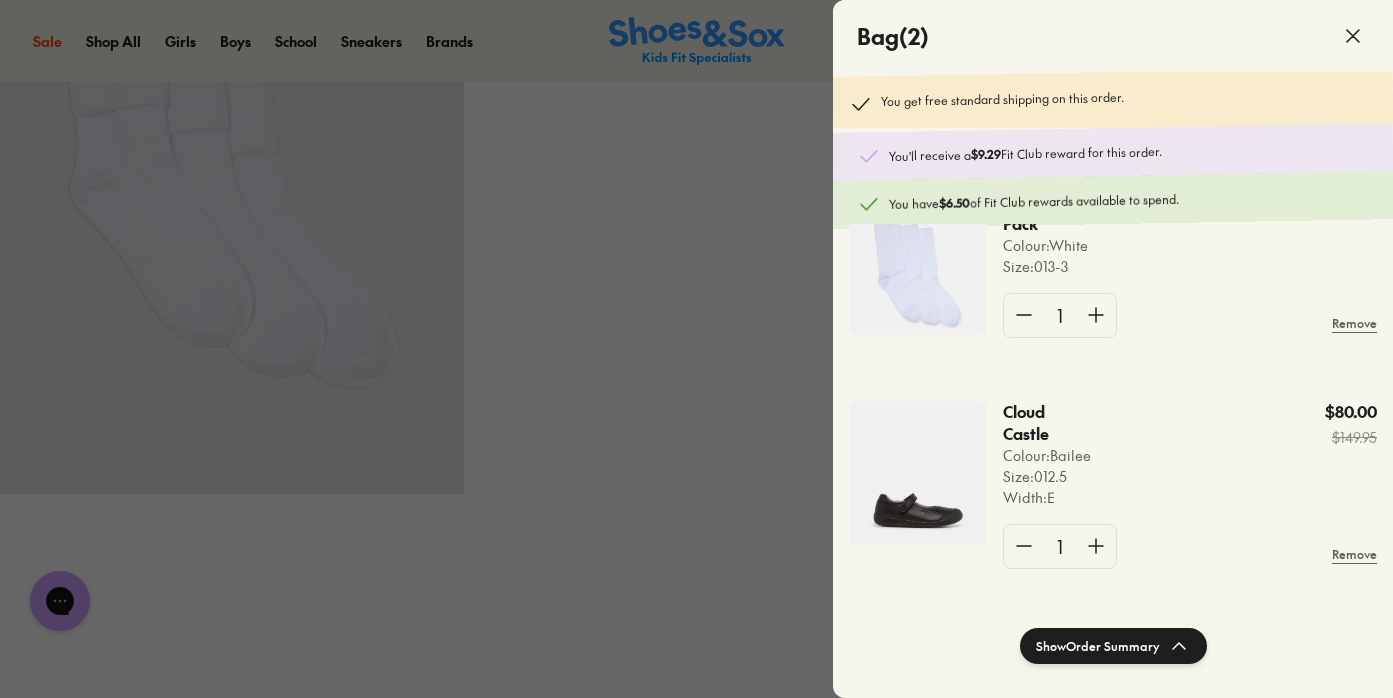 scroll, scrollTop: 77, scrollLeft: 0, axis: vertical 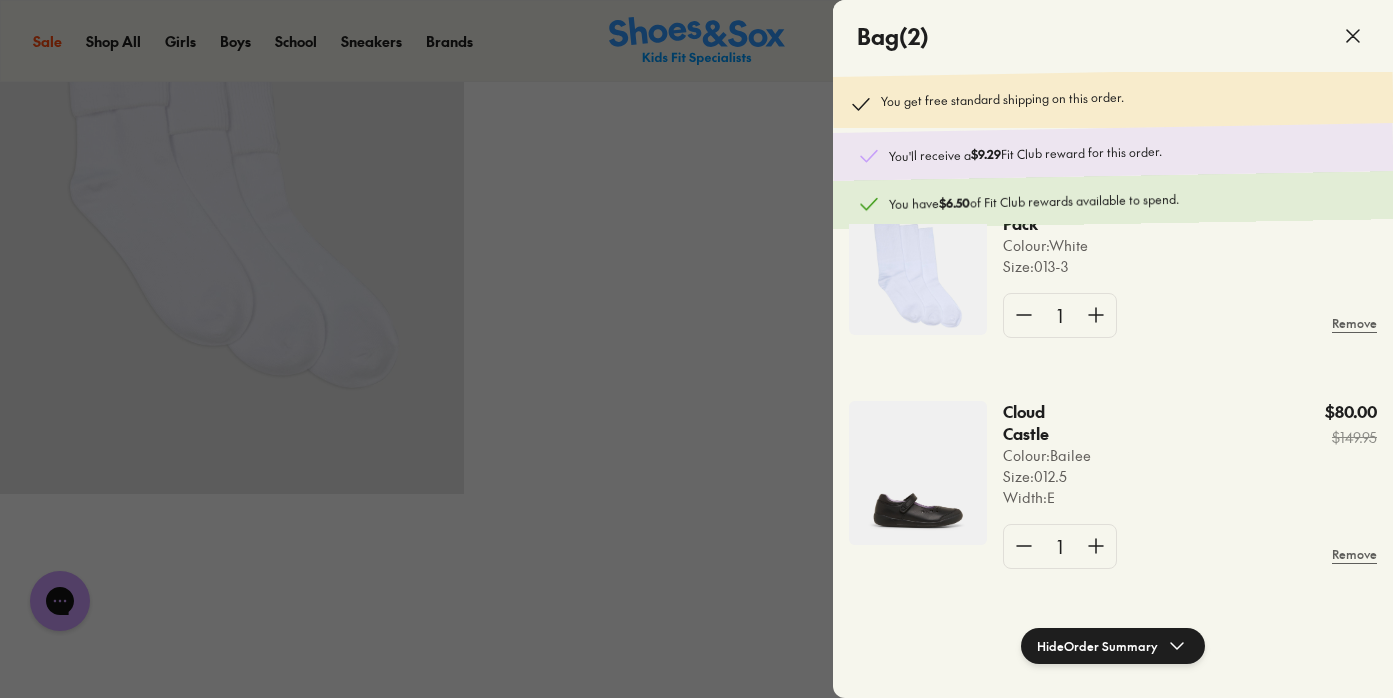 click 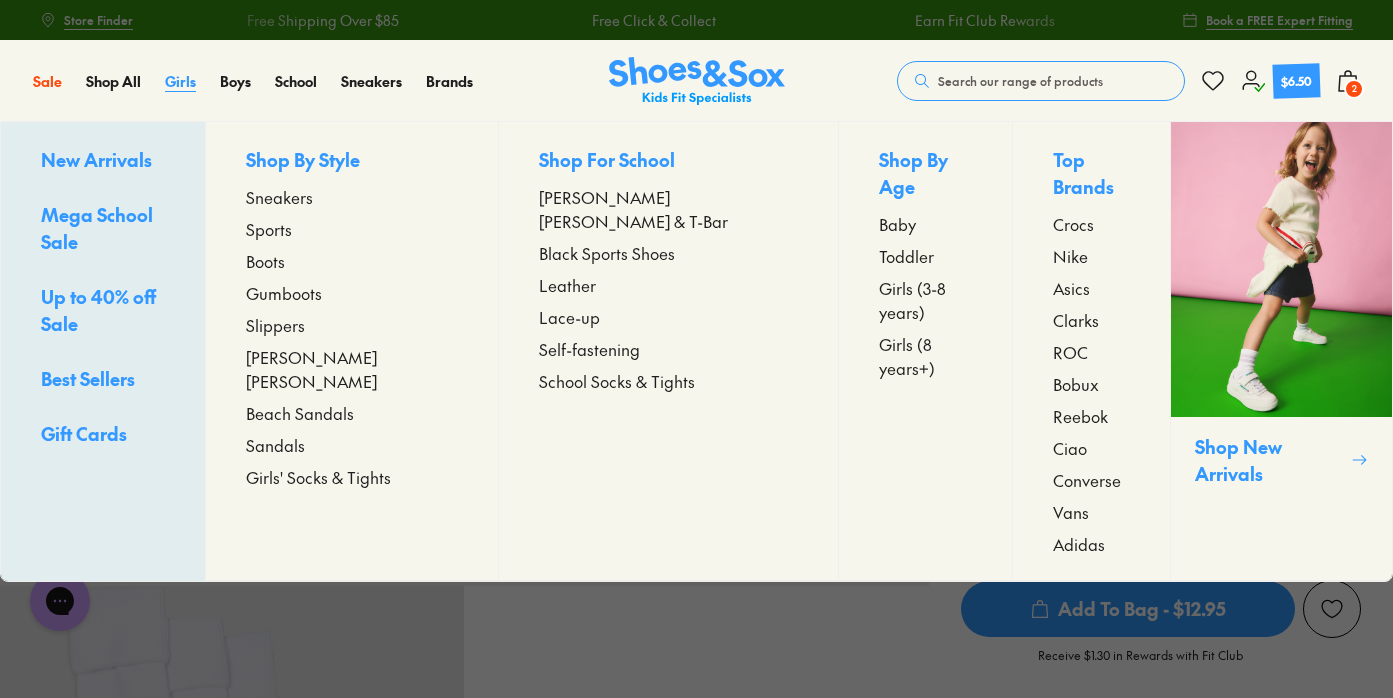 scroll, scrollTop: 0, scrollLeft: 0, axis: both 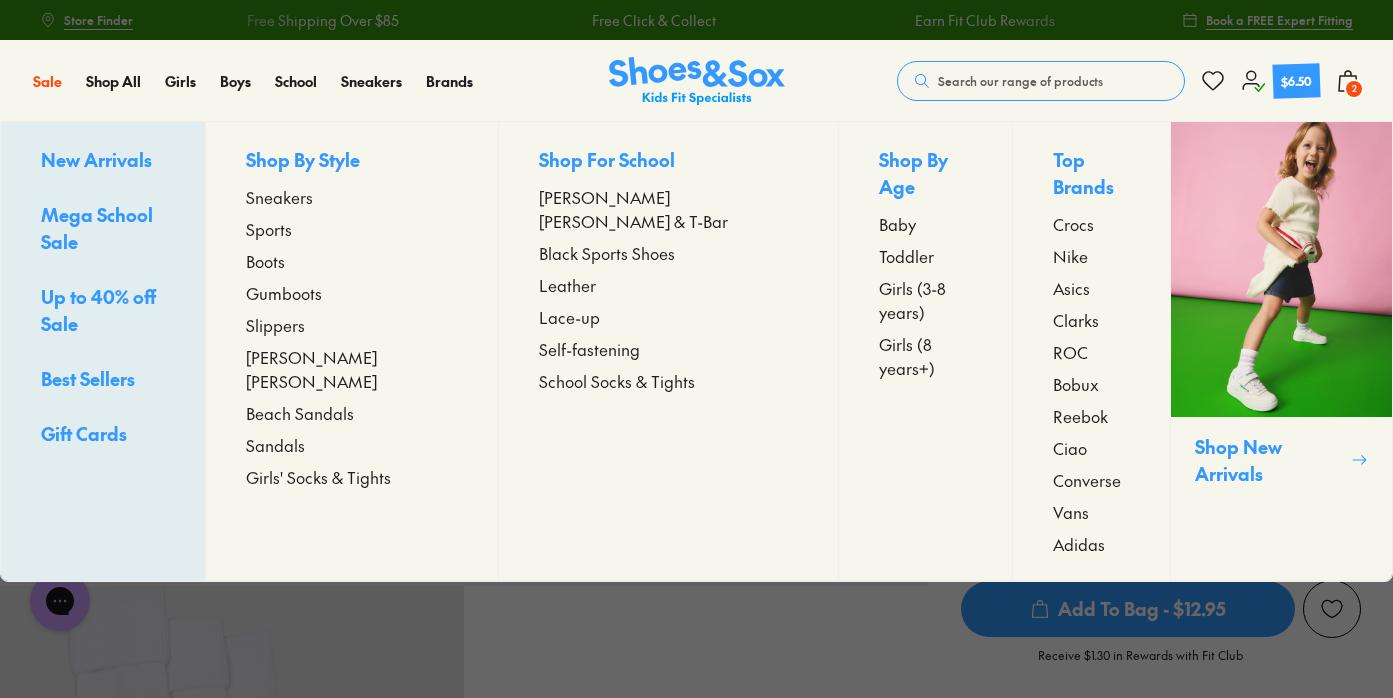 click on "[PERSON_NAME] [PERSON_NAME] & T-Bar" at bounding box center [668, 209] 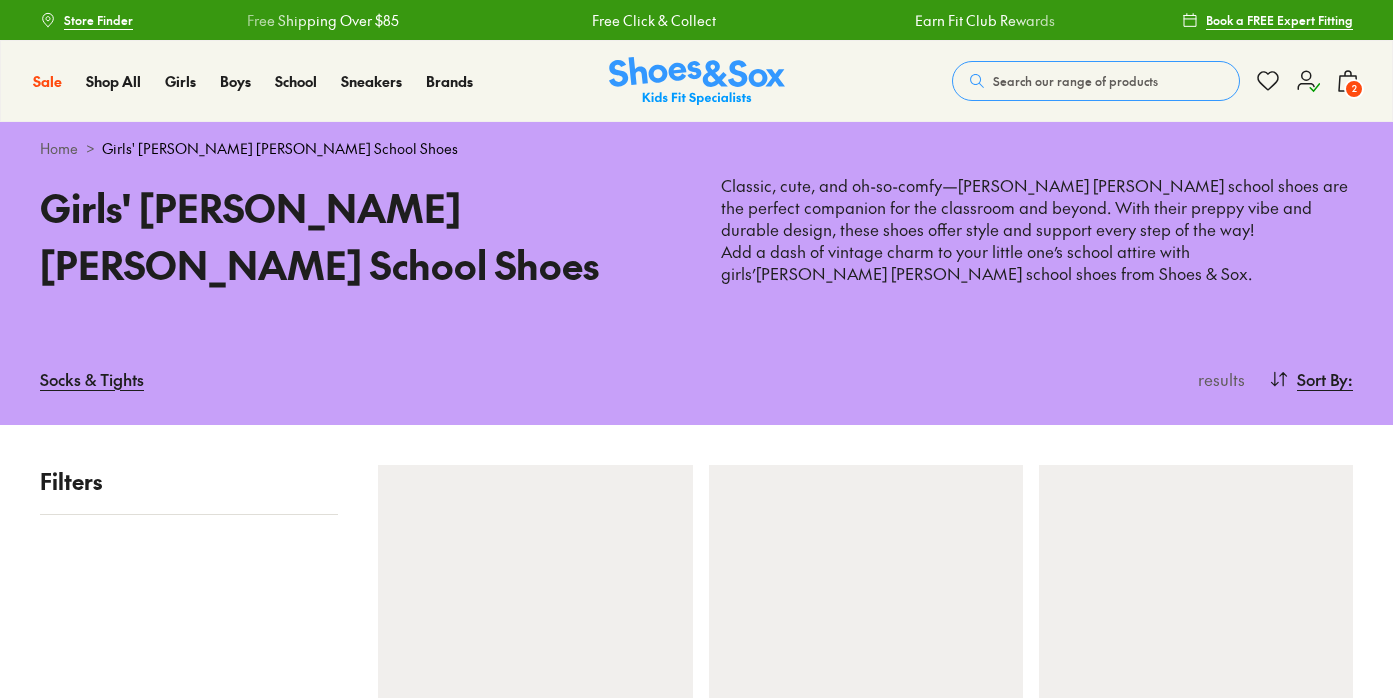 scroll, scrollTop: 0, scrollLeft: 0, axis: both 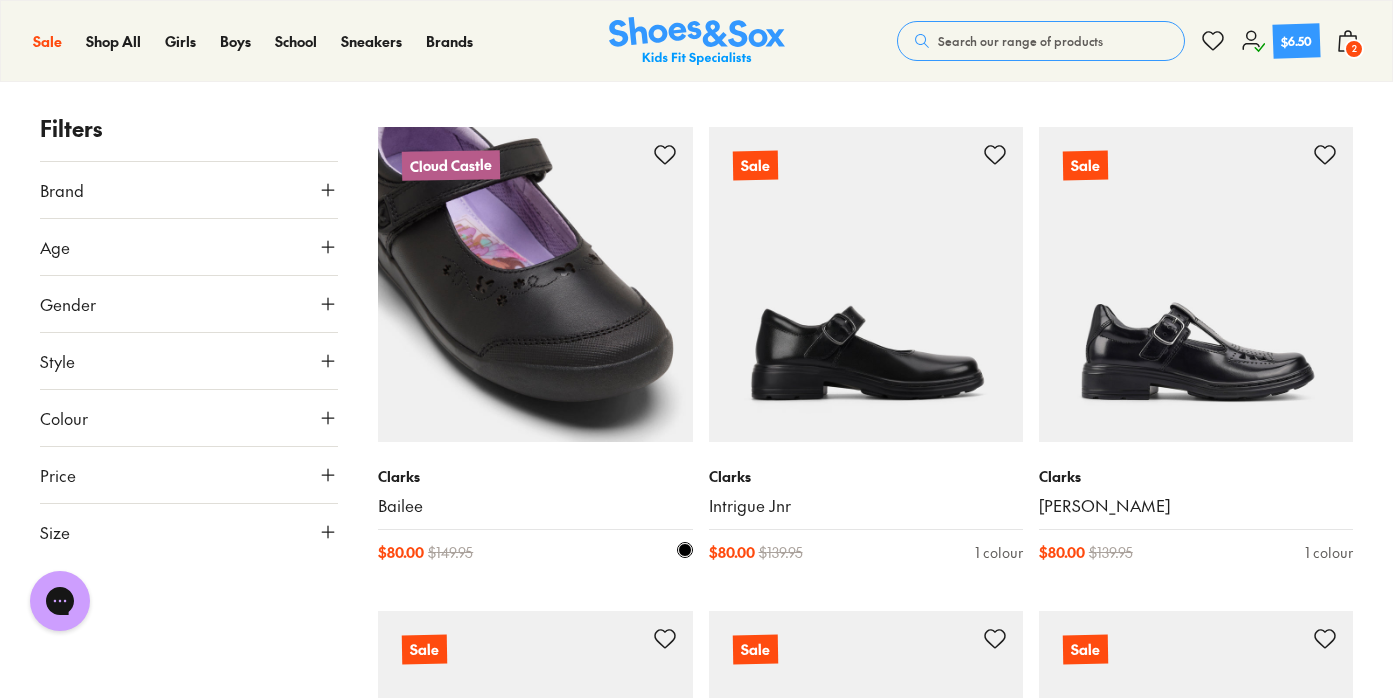 click at bounding box center [535, 284] 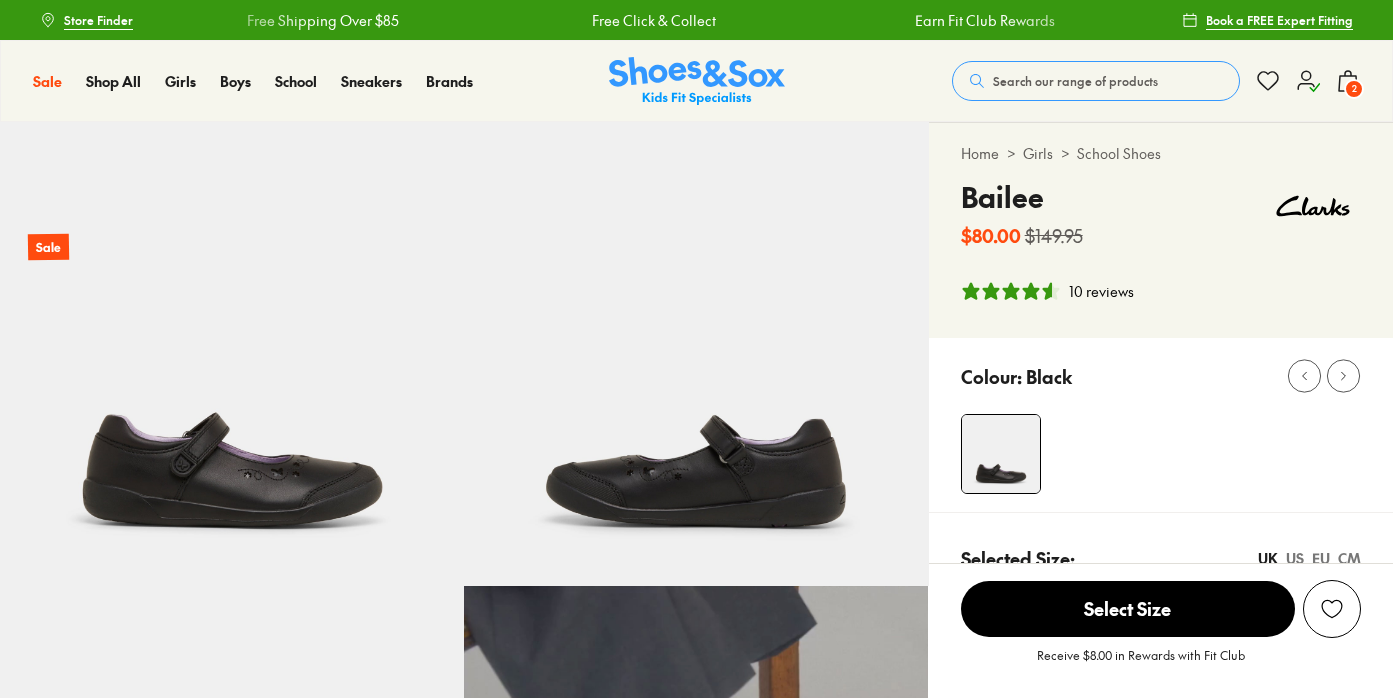 select on "*" 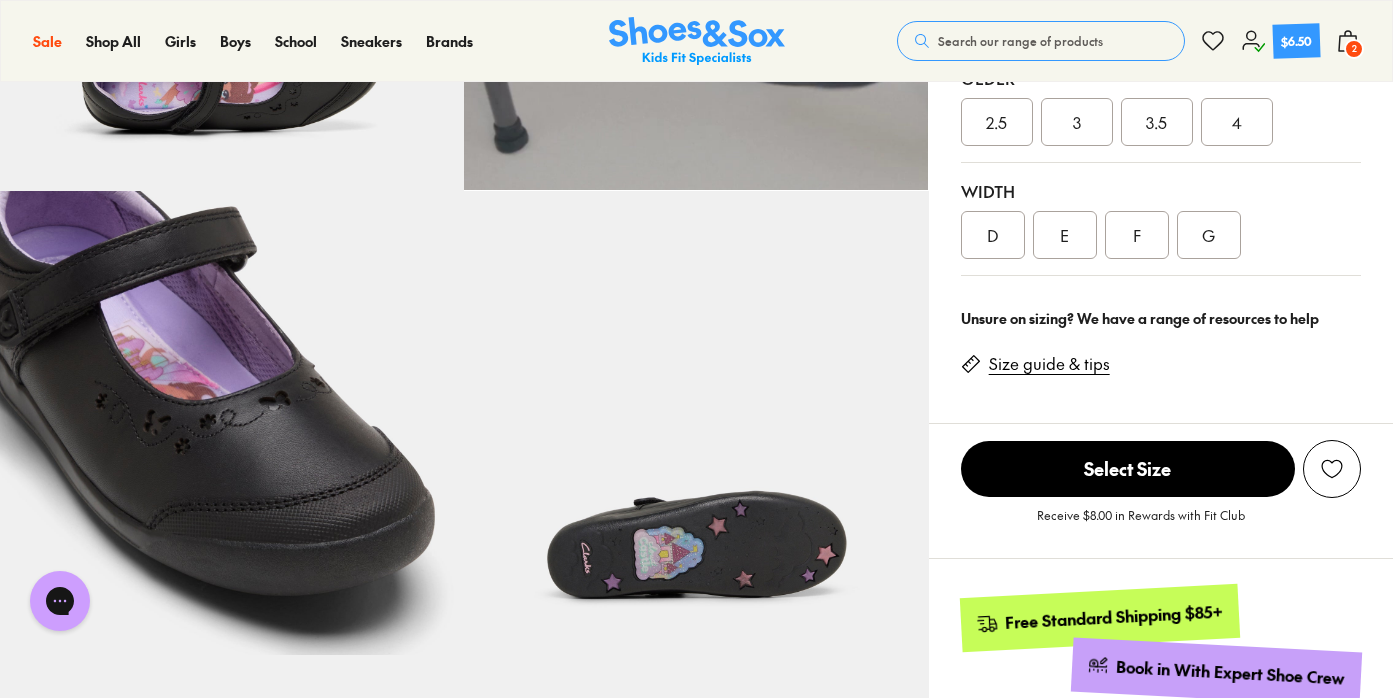 scroll, scrollTop: 0, scrollLeft: 0, axis: both 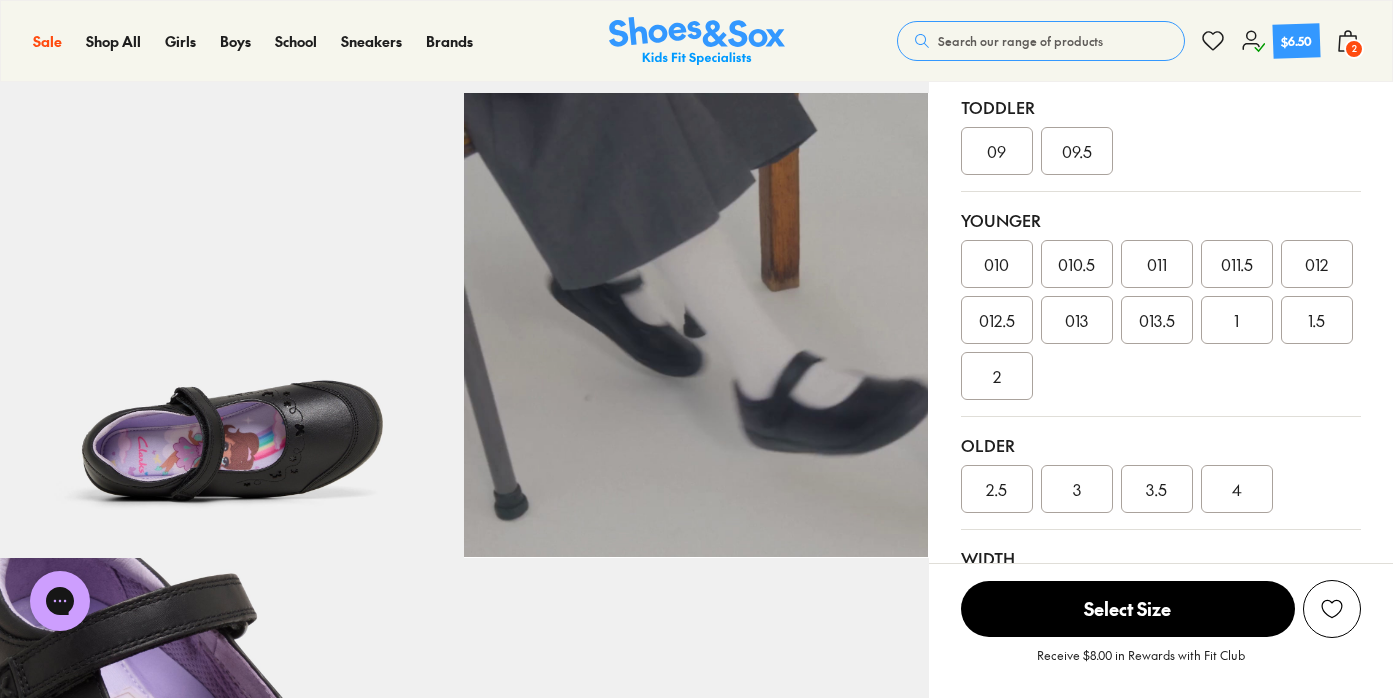 click on "012.5" at bounding box center [997, 320] 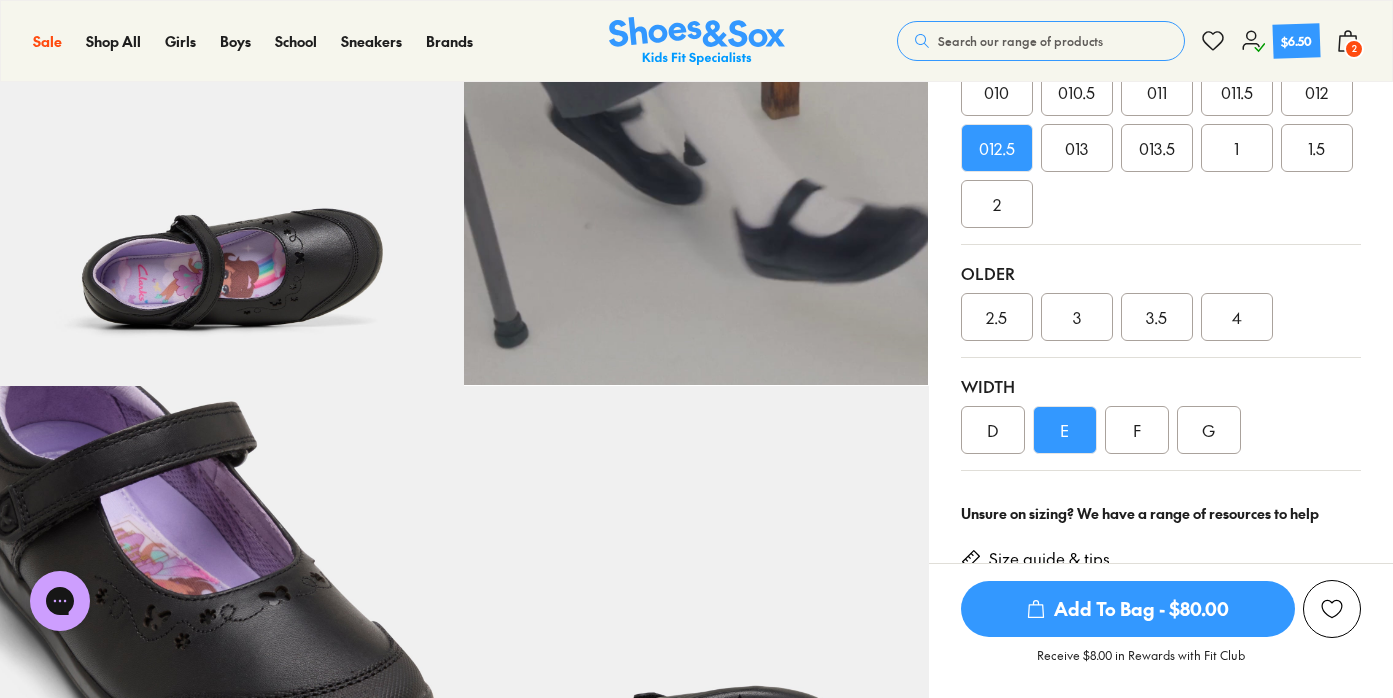 scroll, scrollTop: 733, scrollLeft: 0, axis: vertical 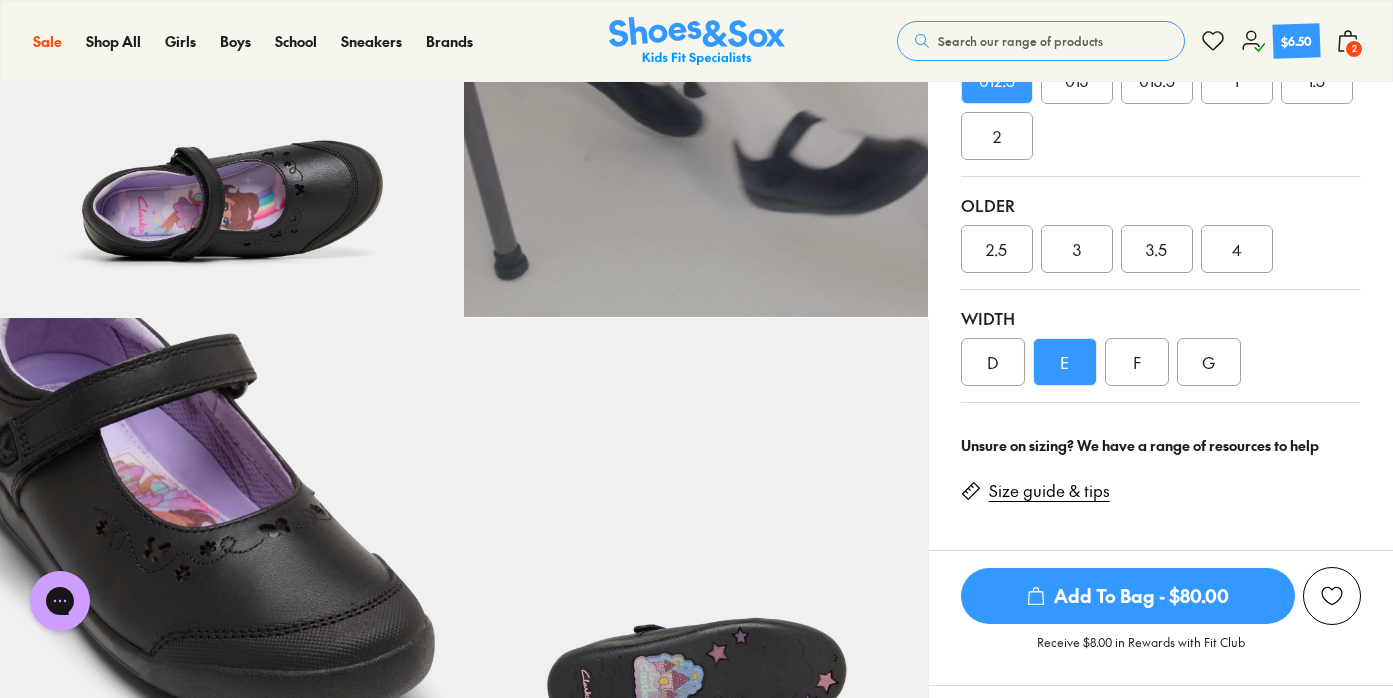 click on "F" at bounding box center [1137, 362] 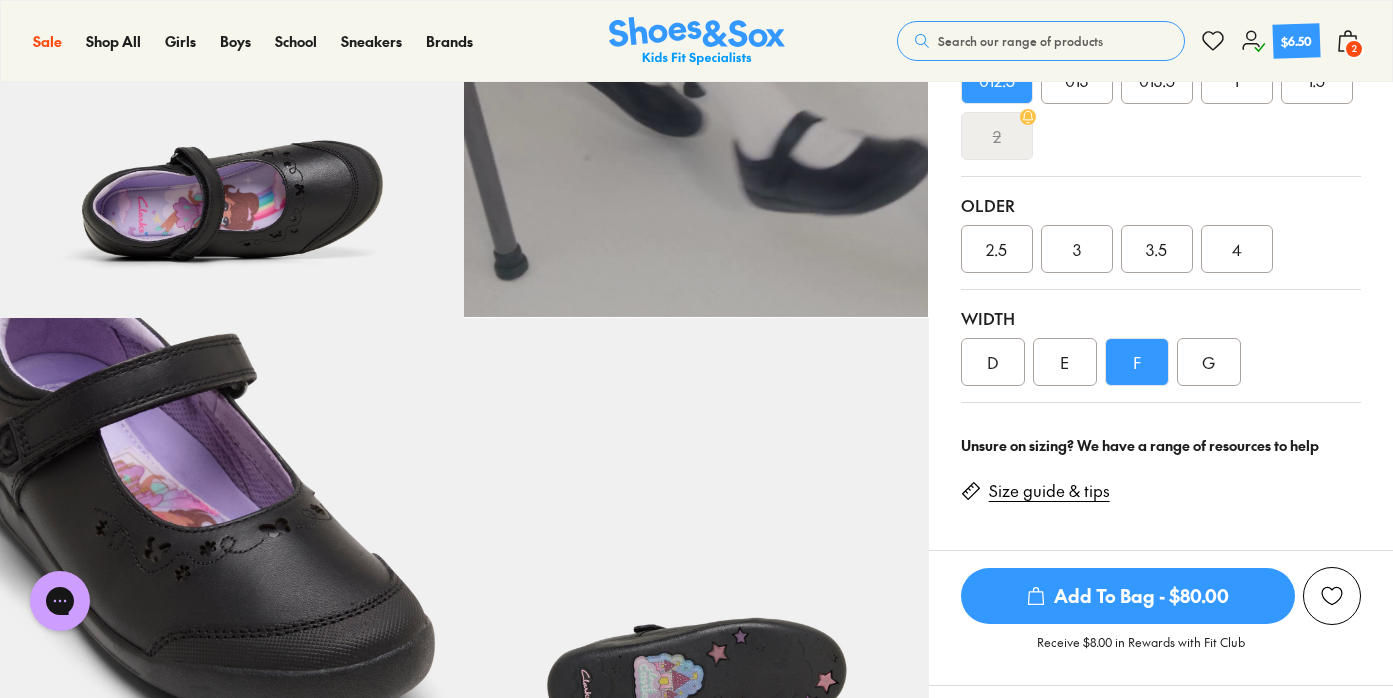 click on "E" at bounding box center [1065, 362] 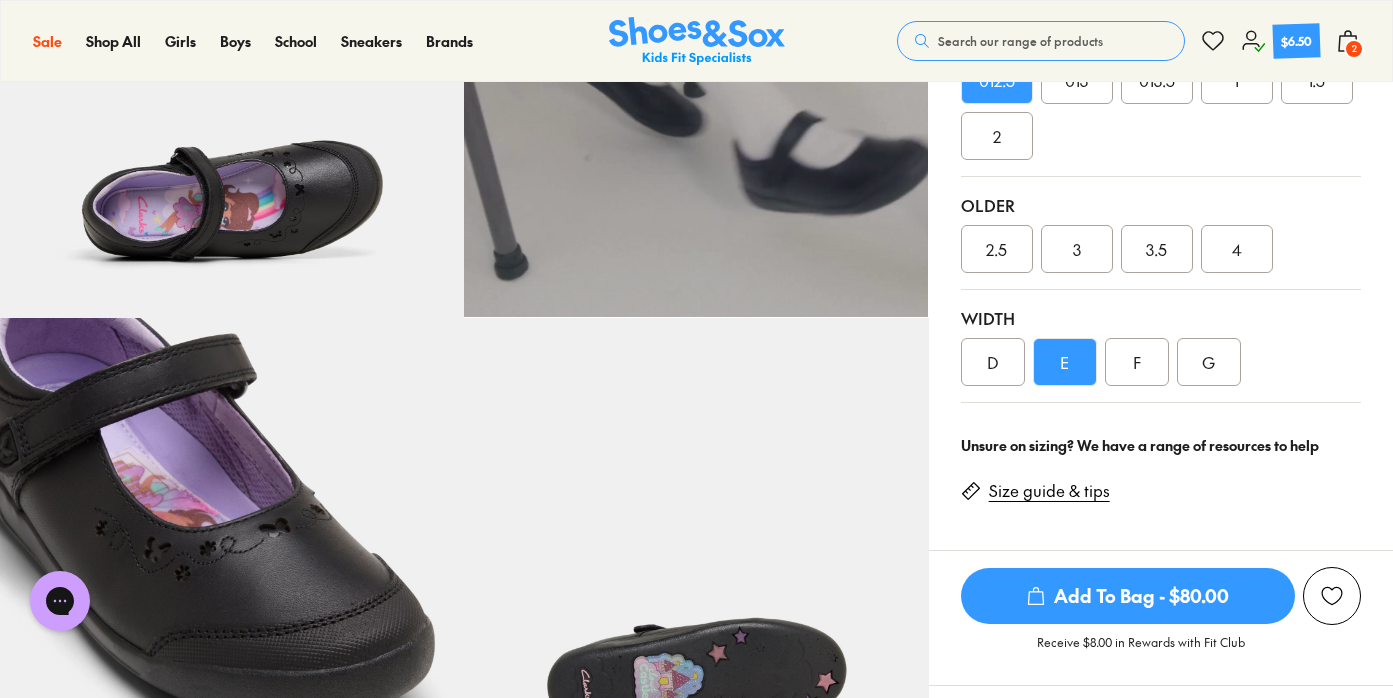 click on "2" at bounding box center [1354, 49] 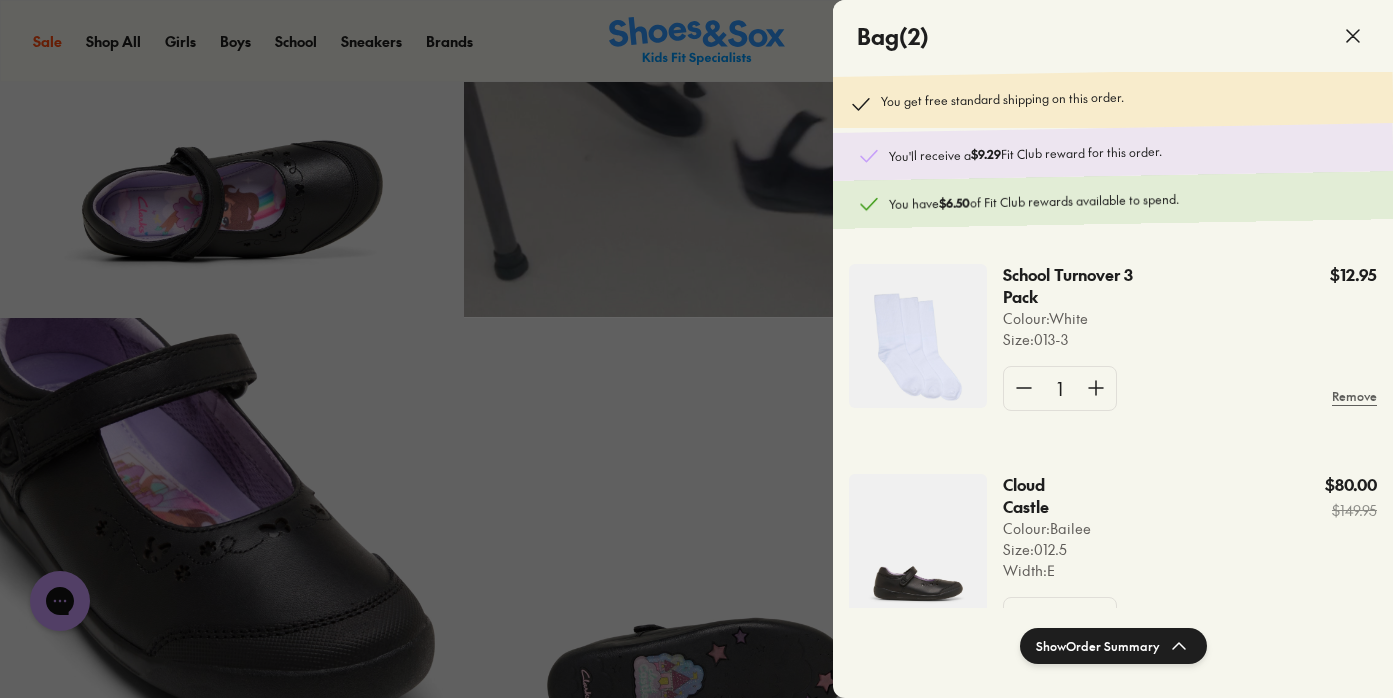 click 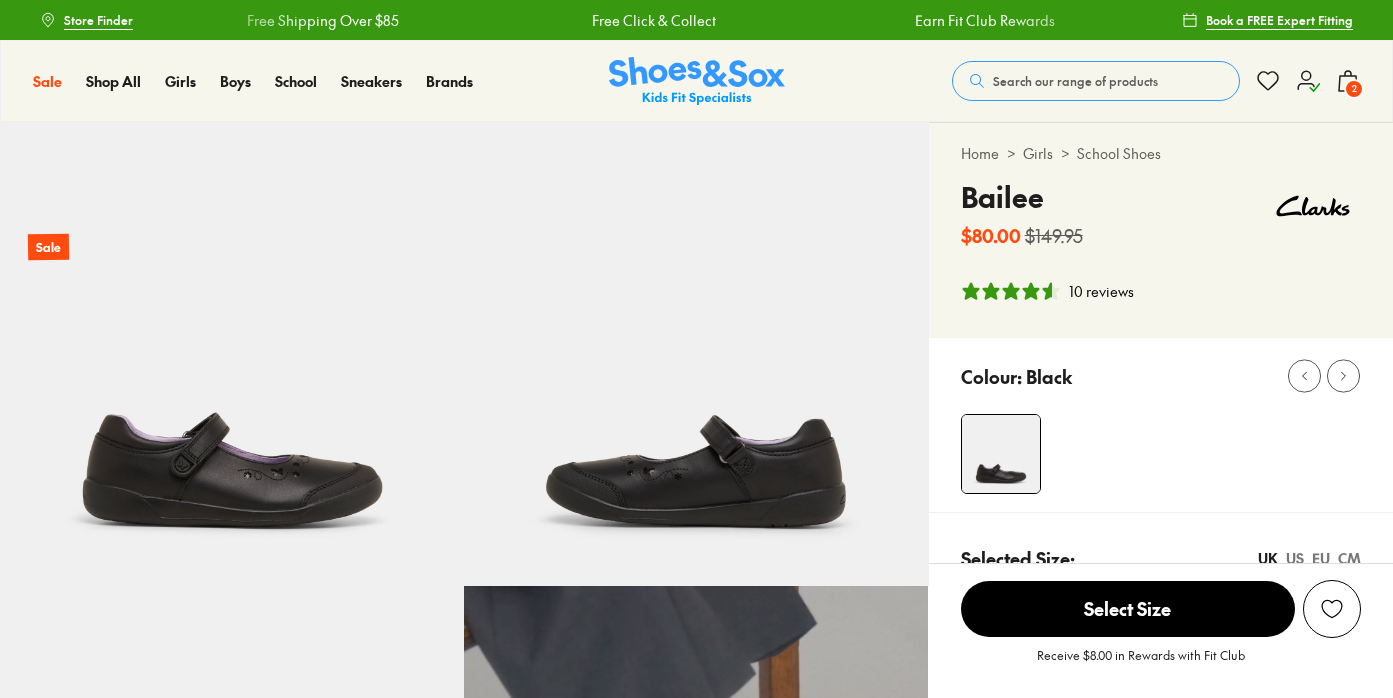 select on "*" 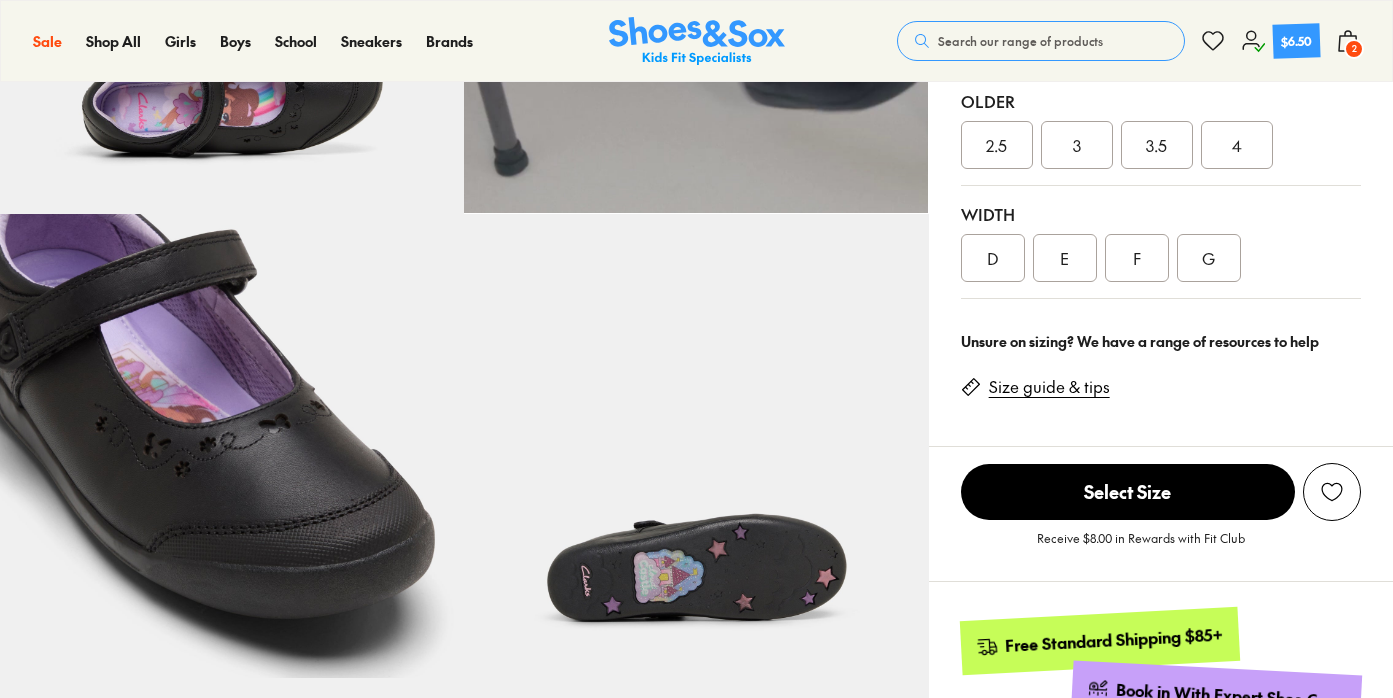 scroll, scrollTop: 902, scrollLeft: 0, axis: vertical 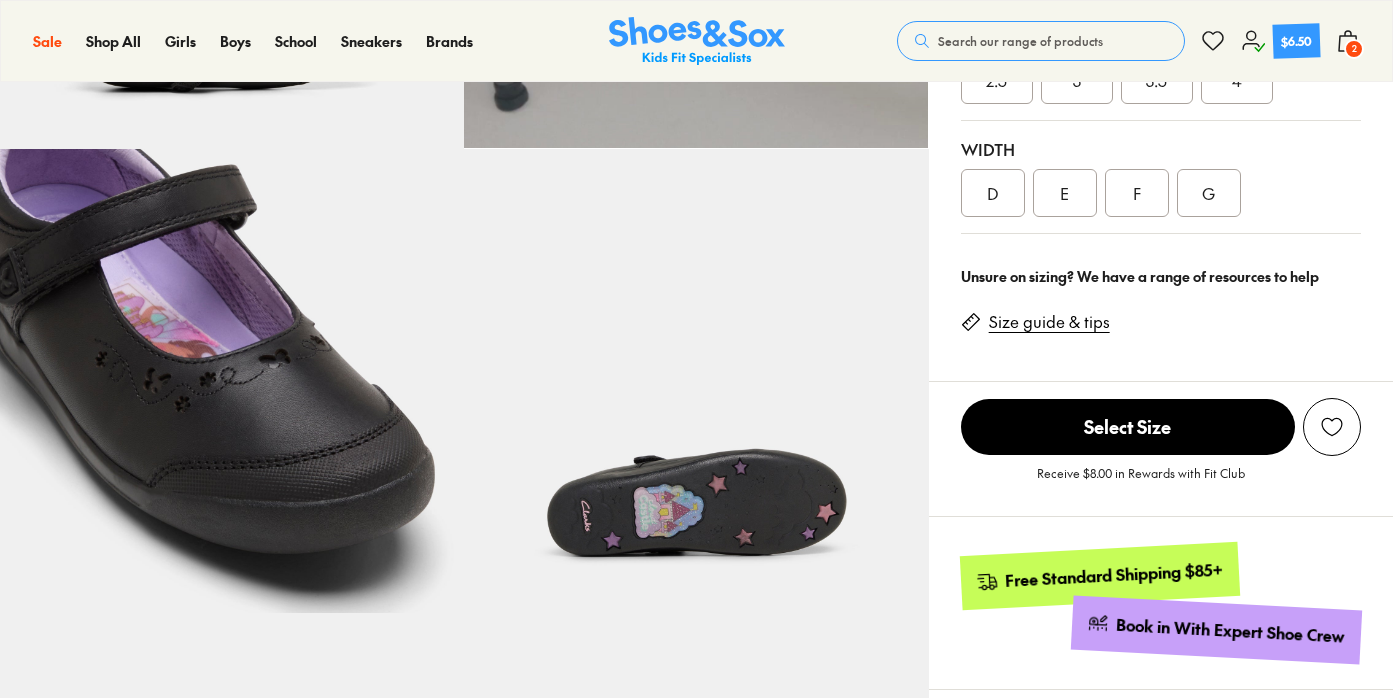 click on "Size guide & tips" at bounding box center (1049, 322) 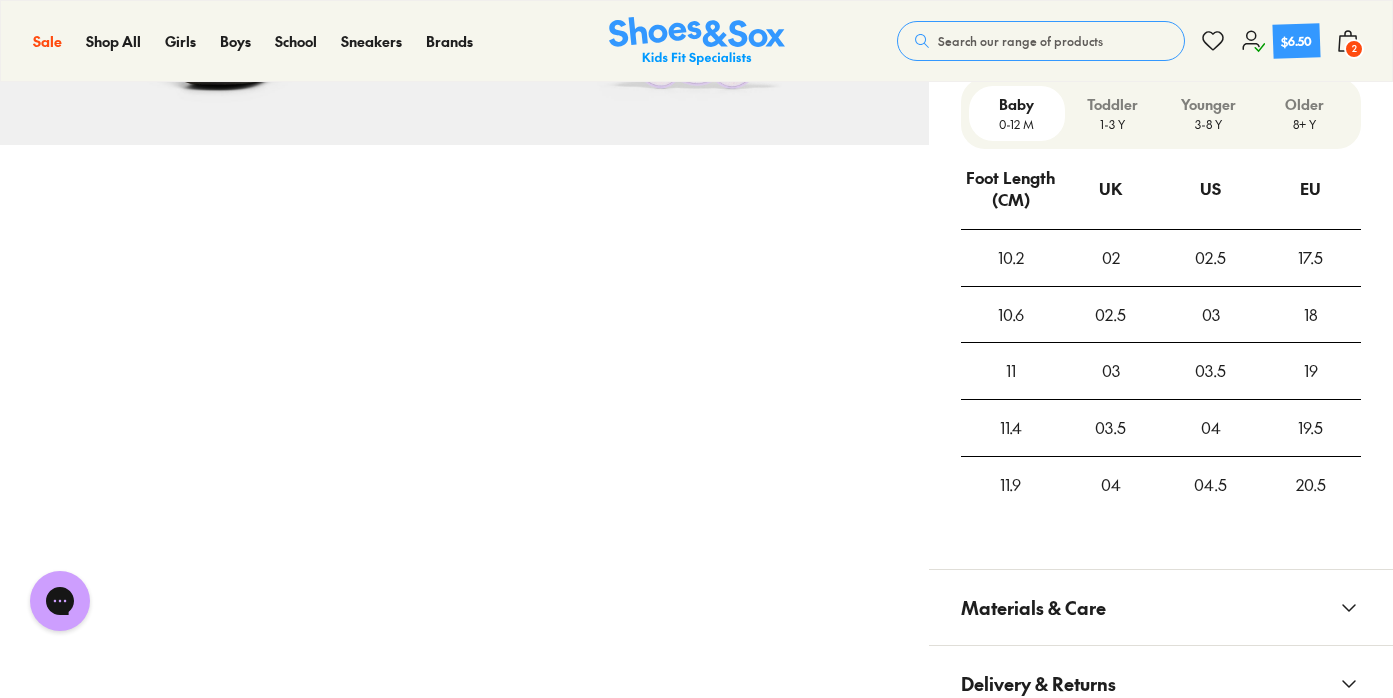 scroll, scrollTop: 0, scrollLeft: 0, axis: both 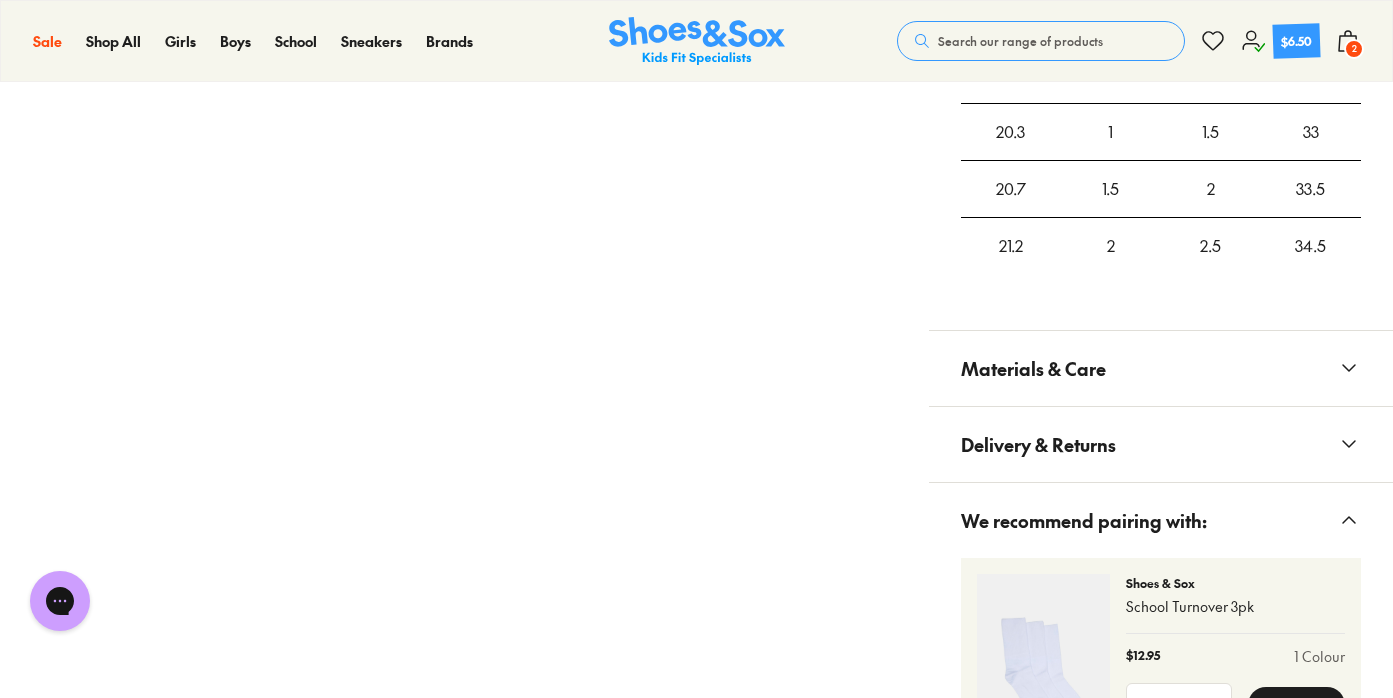 click on "Delivery & Returns" at bounding box center [1161, 444] 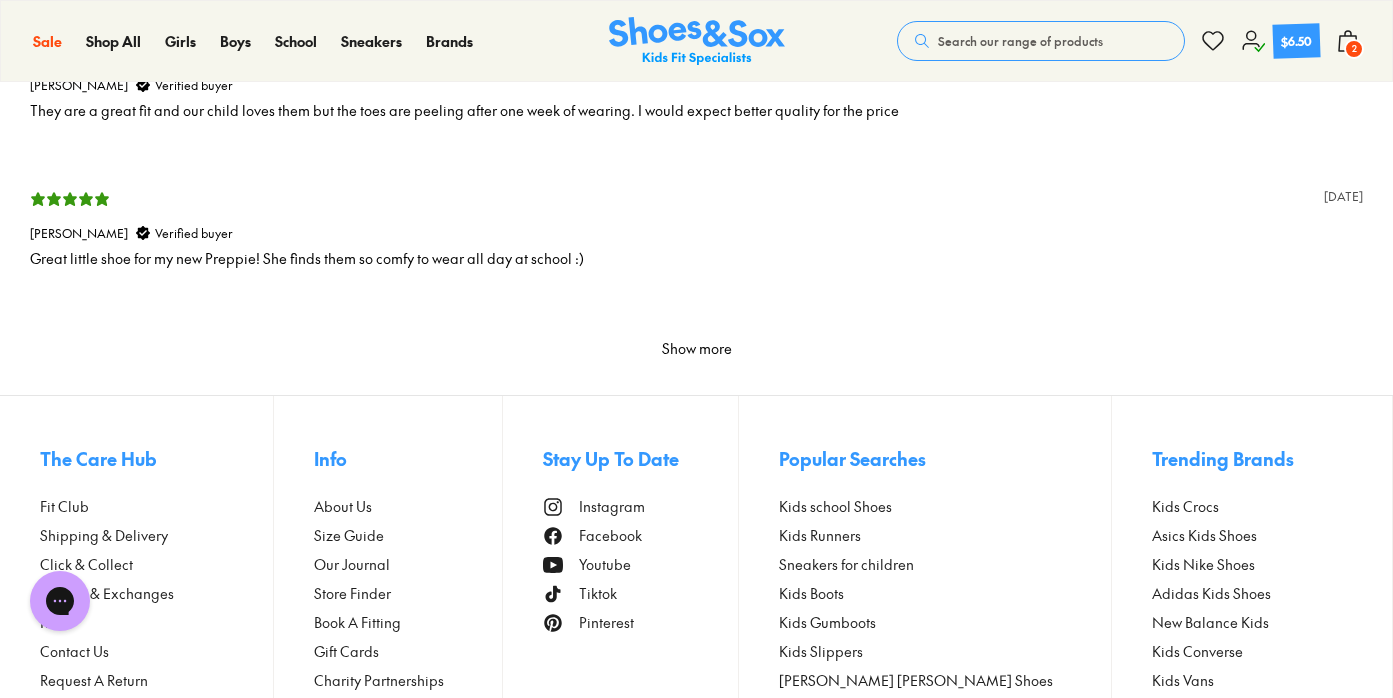 scroll, scrollTop: 5304, scrollLeft: 0, axis: vertical 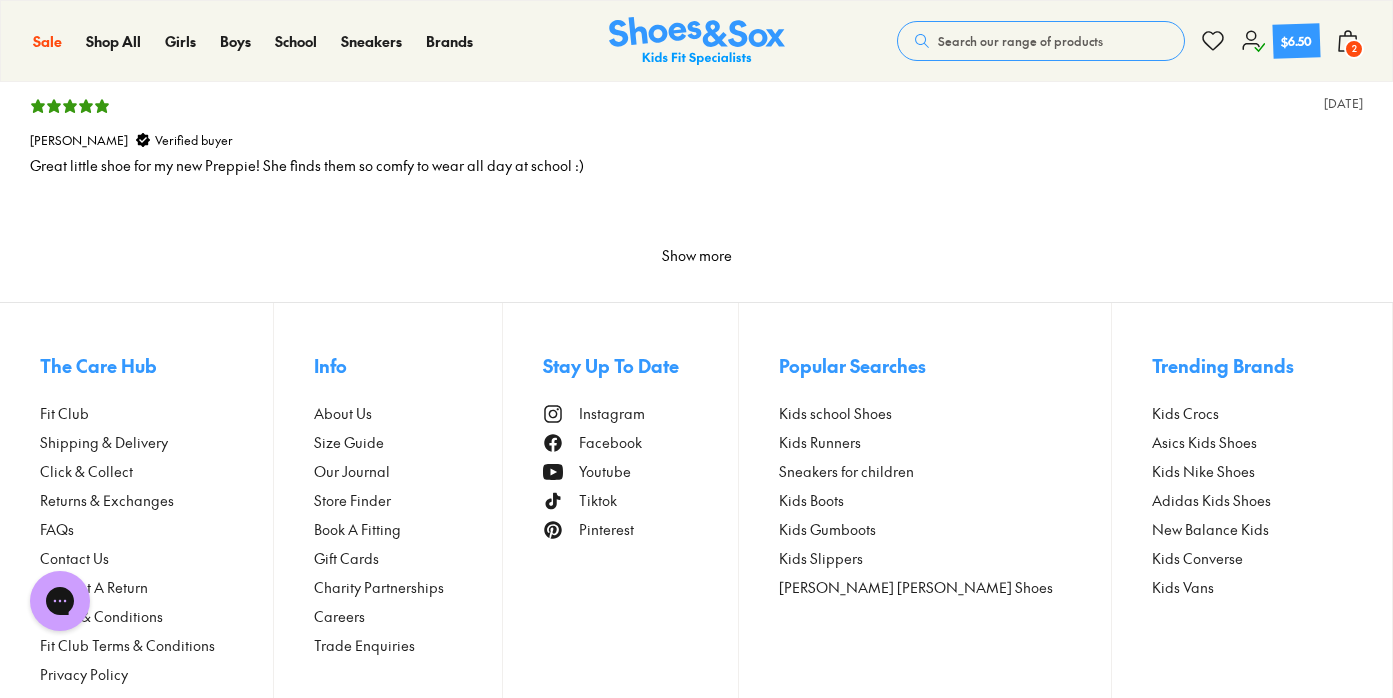 click on "Show more" at bounding box center [697, 256] 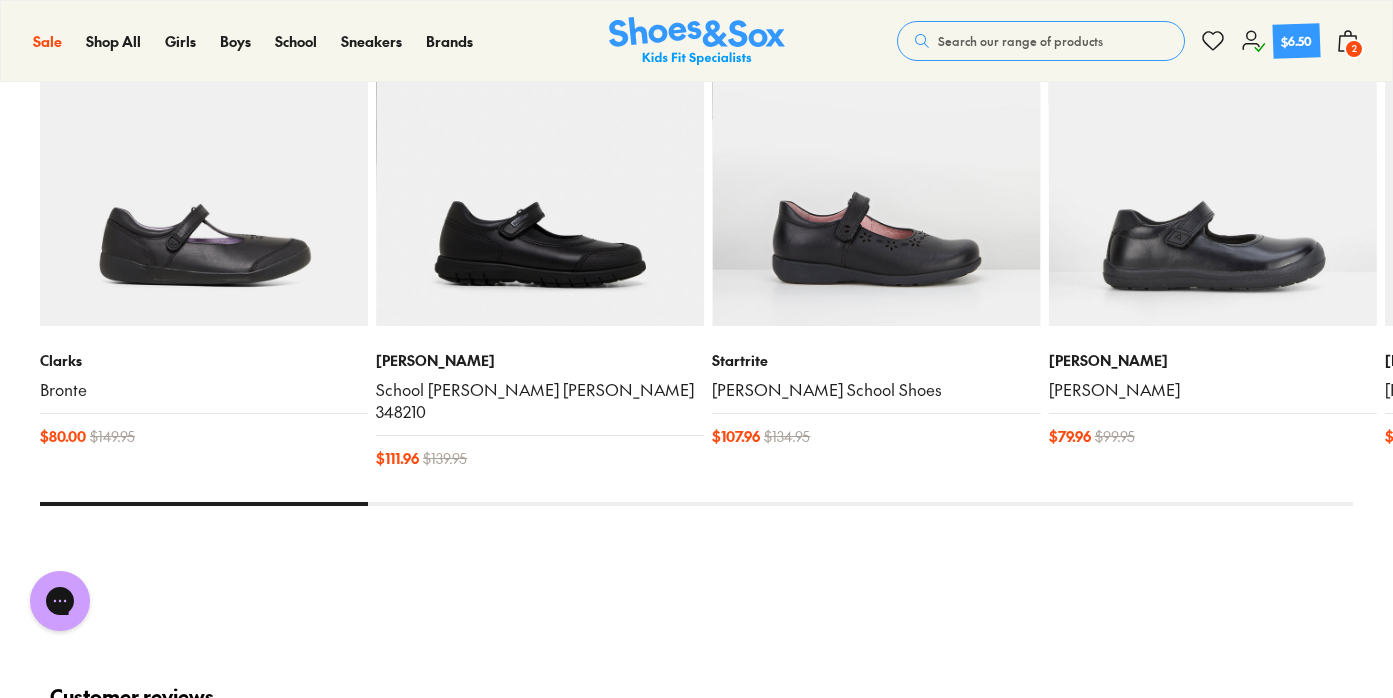scroll, scrollTop: 3589, scrollLeft: 0, axis: vertical 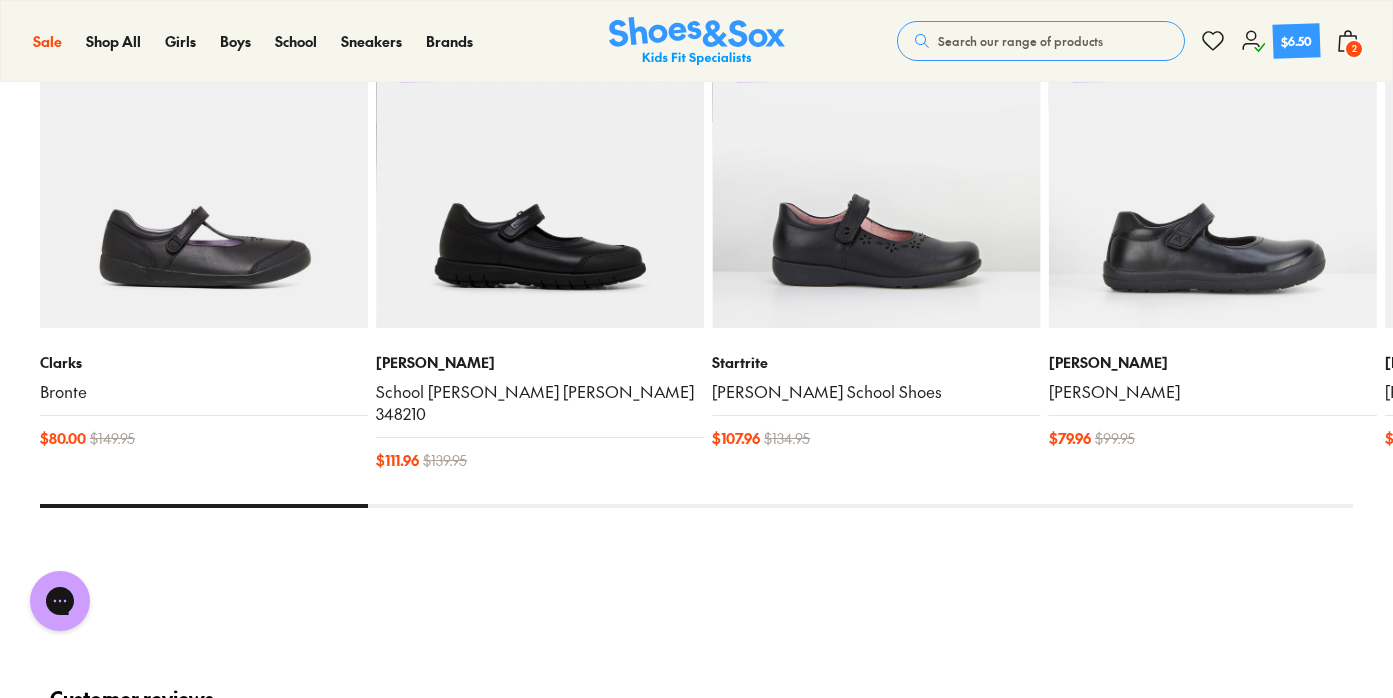 click on "Cloud Castle Clarks Bronte $ 80.00 $ 149.95 Exclusive 20% Off  Pablosky School Mary Jane 348210 $ 111.96 $ 139.95 Free Shipping 20% Off  Startrite Emily School Shoes $ 107.96 $ 134.95 Fan Fave 20% Off  Harrison Kasey $ 79.96 $ 99.95 Exclusive 20% Off  Harrison Antoinette $ 95.96 $ 119.95 Exclusive 20% Off  Pablosky School Mary Jane 309810 $ 111.96 $ 139.95 Free Shipping 20% Off  Clarks Indulge Jnr $ 111.96 $ 139.95 Sale Clarks Ingrid Jnr $ 80.00 $ 139.95 Free Shipping 20% Off  Startrite Wish $ 111.96 $ 139.95 Sale Clarks Intrigue Jnr $ 80.00 $ 139.95 Sale Clarks Bethany $ 70.00 $ 139.95 Sale Clarks Ingrid Snr $ 80.00 $ 149.95 Sale Clarks Intrigue $ 80.00 $ 149.95 Free Shipping 20% Off  Clarks Indulge Snr $ 119.96 $ 149.95 Free Shipping 20% Off  Clarks Indulge Jnr $ 111.96 $ 139.95 Free Shipping 20% Off  Harrison Indiana II Junior $ 103.96 $ 129.95 Free Shipping 20% Off  Harrison Indiana II Senior $ 111.96 $ 139.95 Free Shipping 20% Off  Harrison Indiana II Youth $ 111.96 $ 139.95 Free Shipping 20% Off  Clarks" at bounding box center [696, 212] 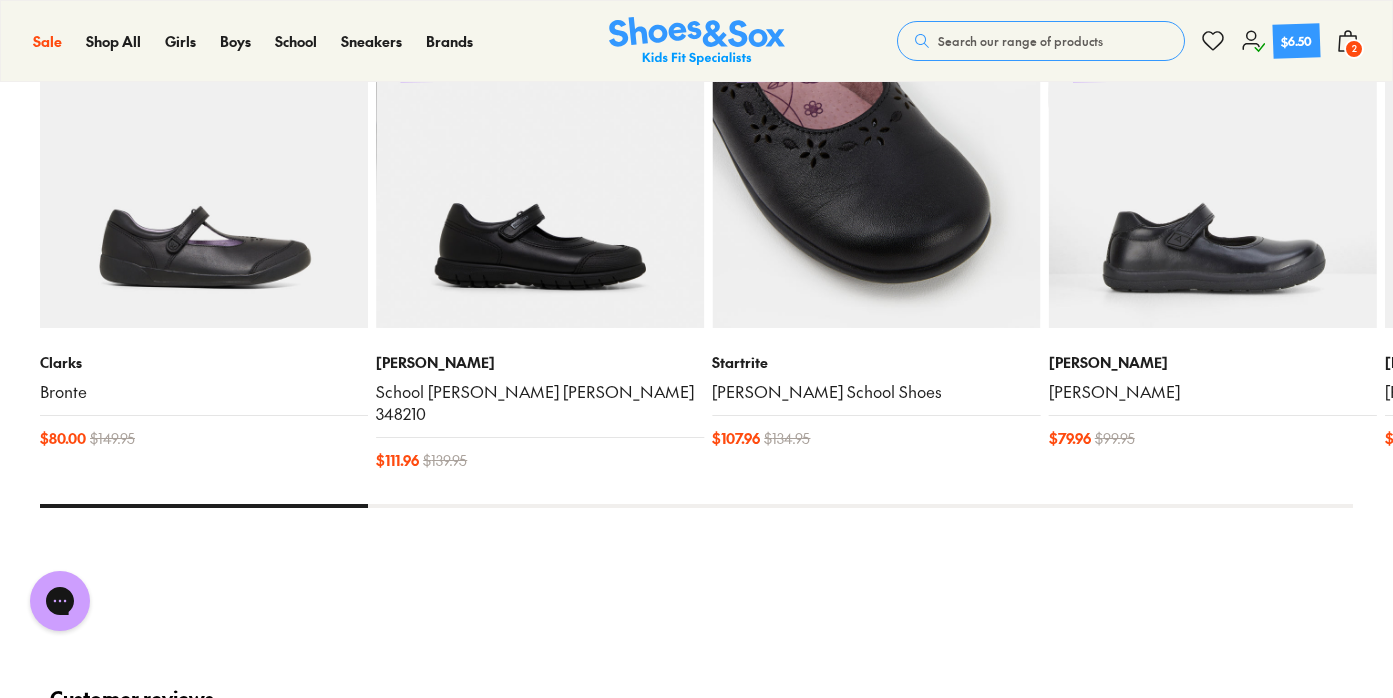 click at bounding box center [876, 164] 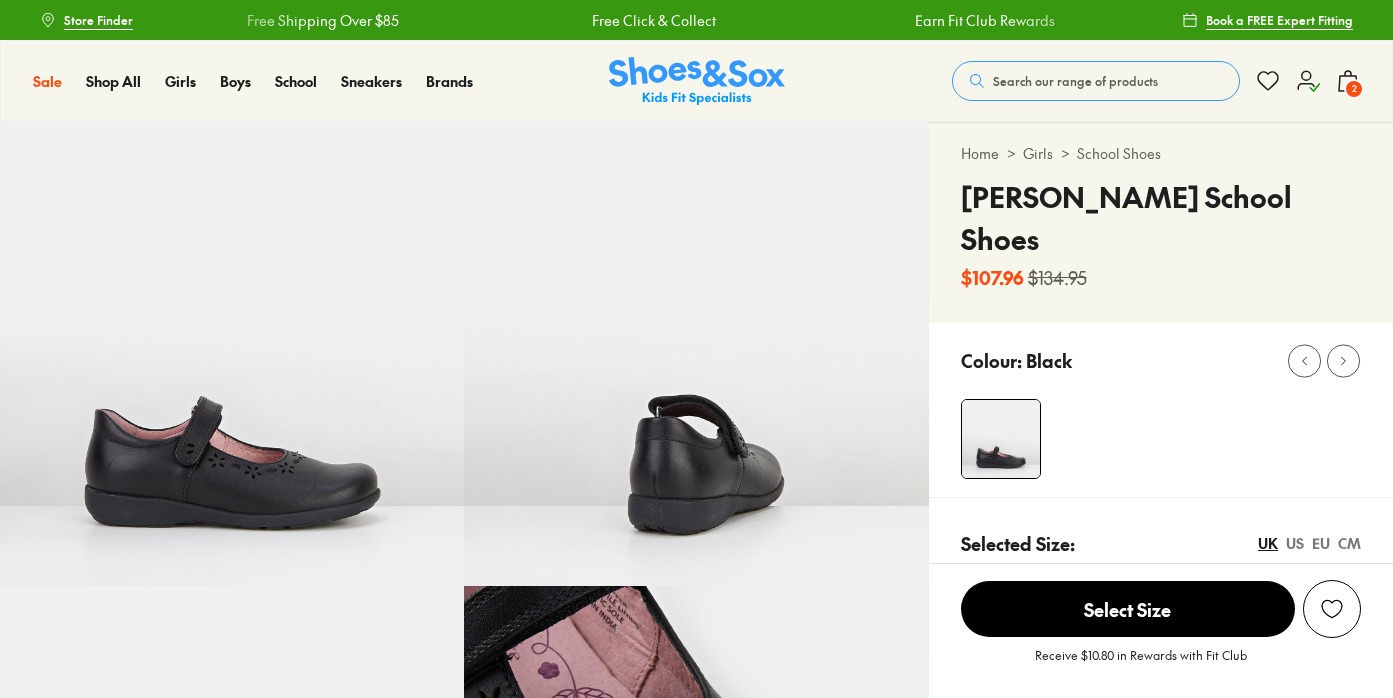 scroll, scrollTop: 590, scrollLeft: 0, axis: vertical 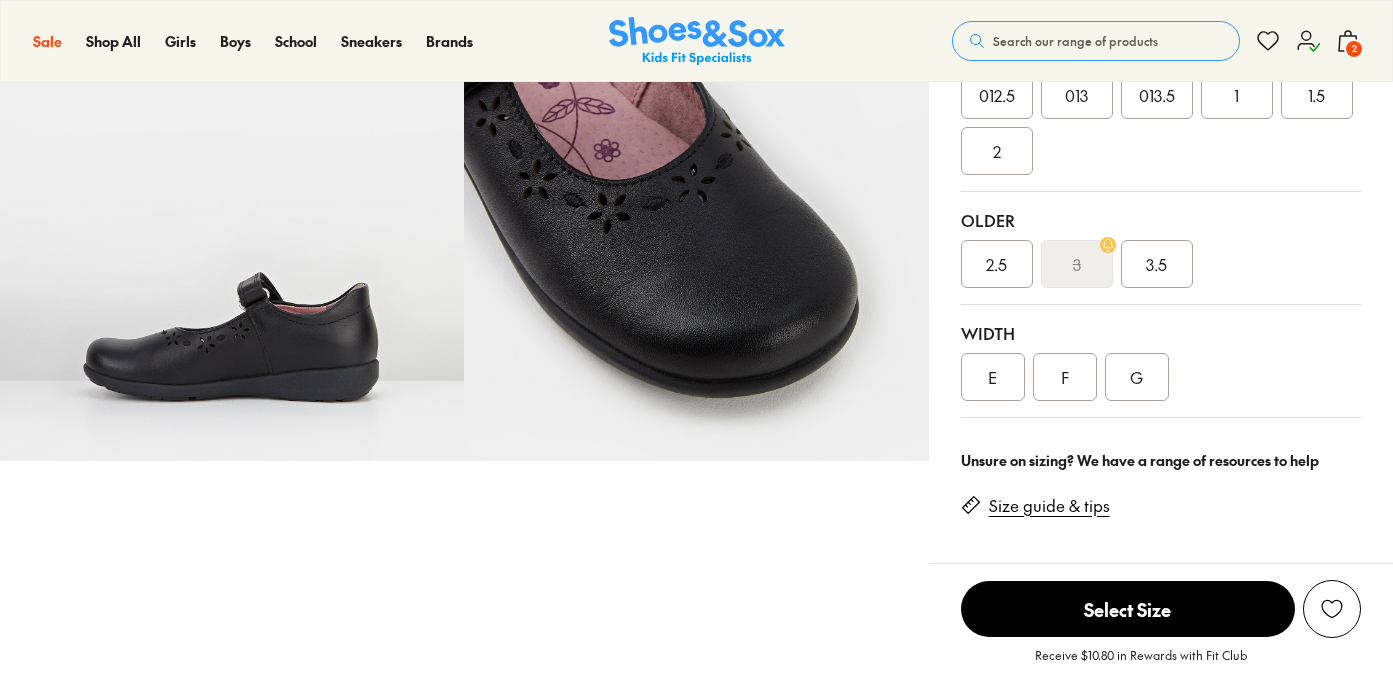 select on "*" 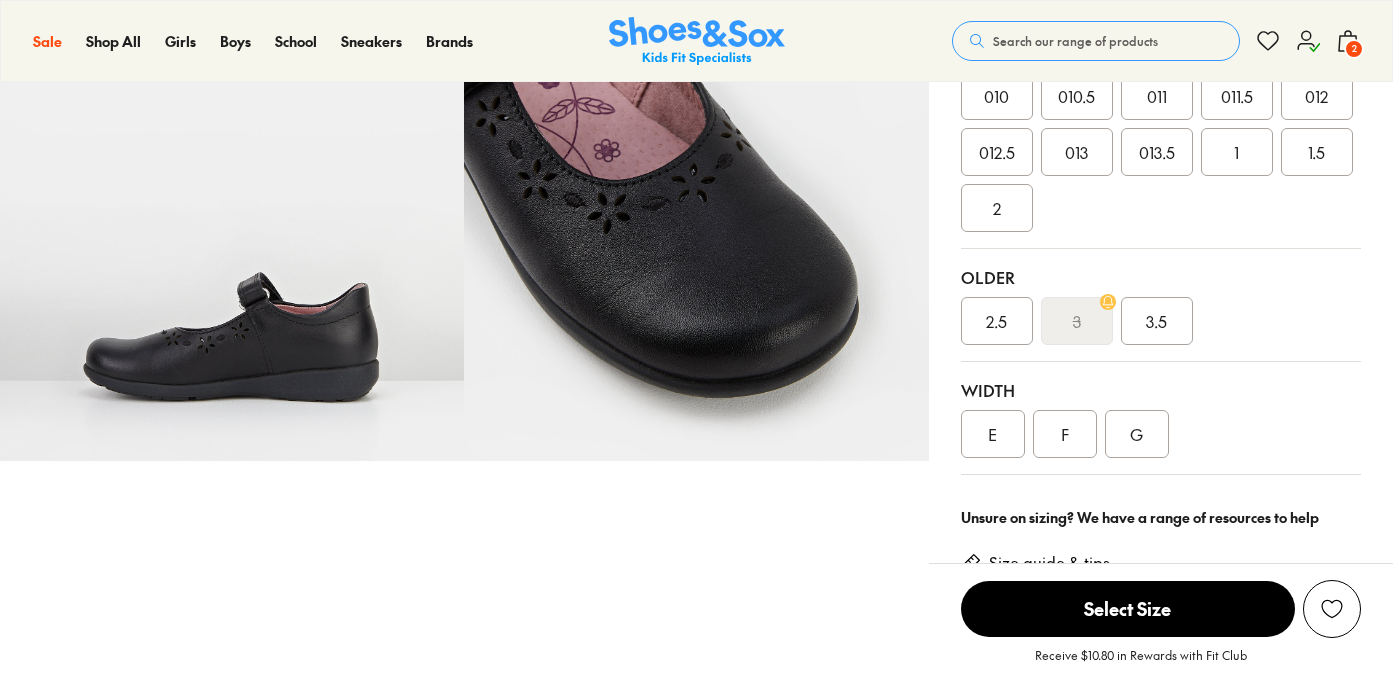 scroll, scrollTop: 875, scrollLeft: 0, axis: vertical 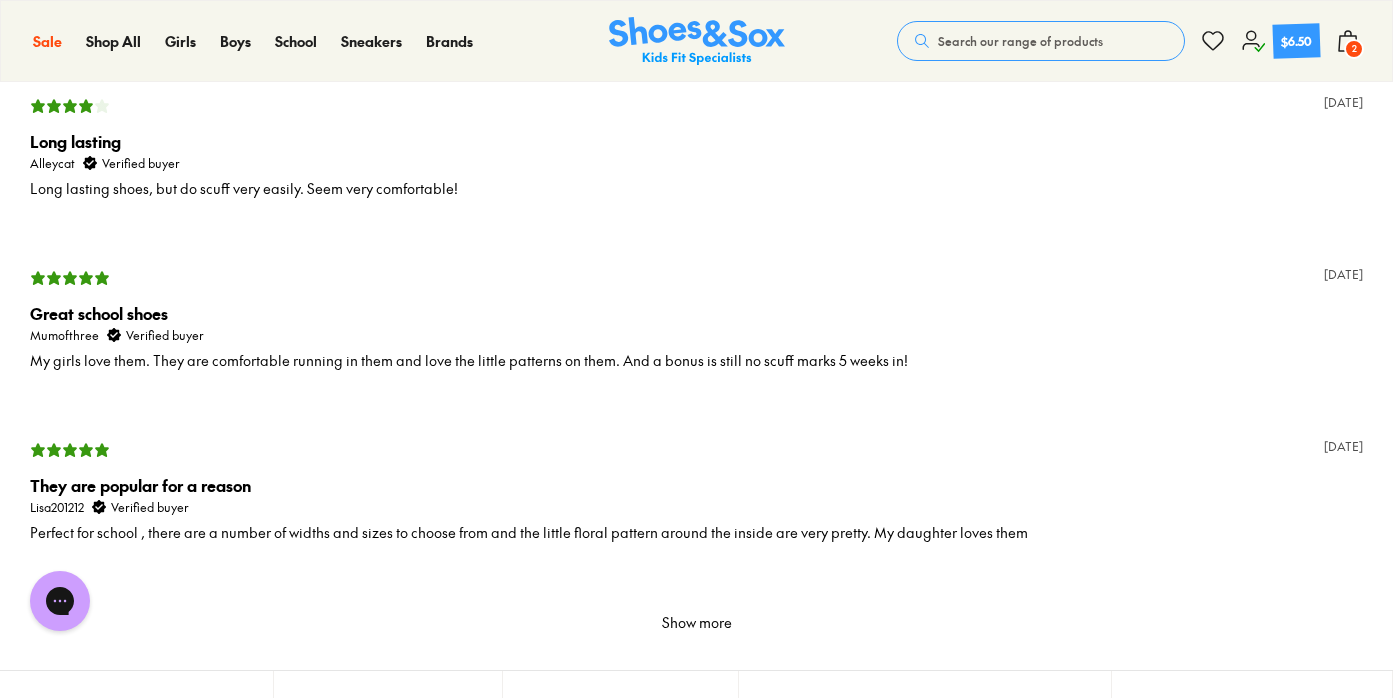 click on "Show more" at bounding box center [697, 623] 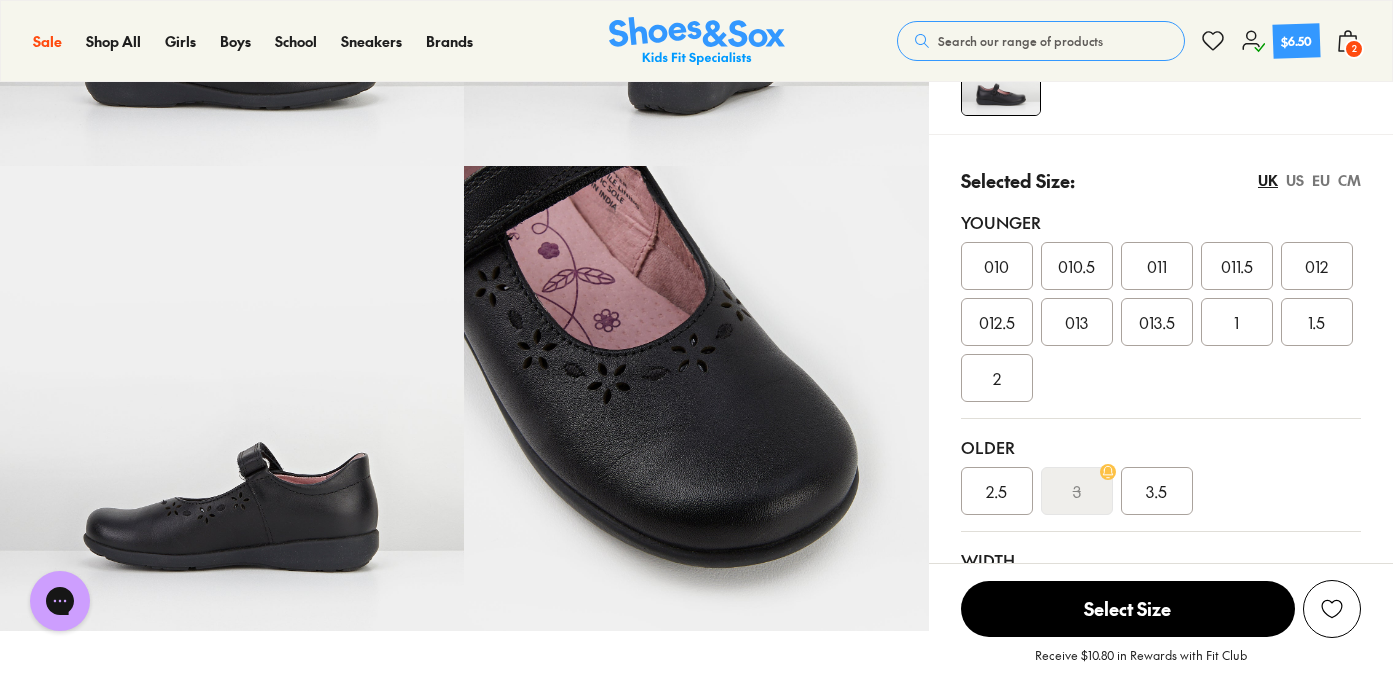 scroll, scrollTop: 357, scrollLeft: 0, axis: vertical 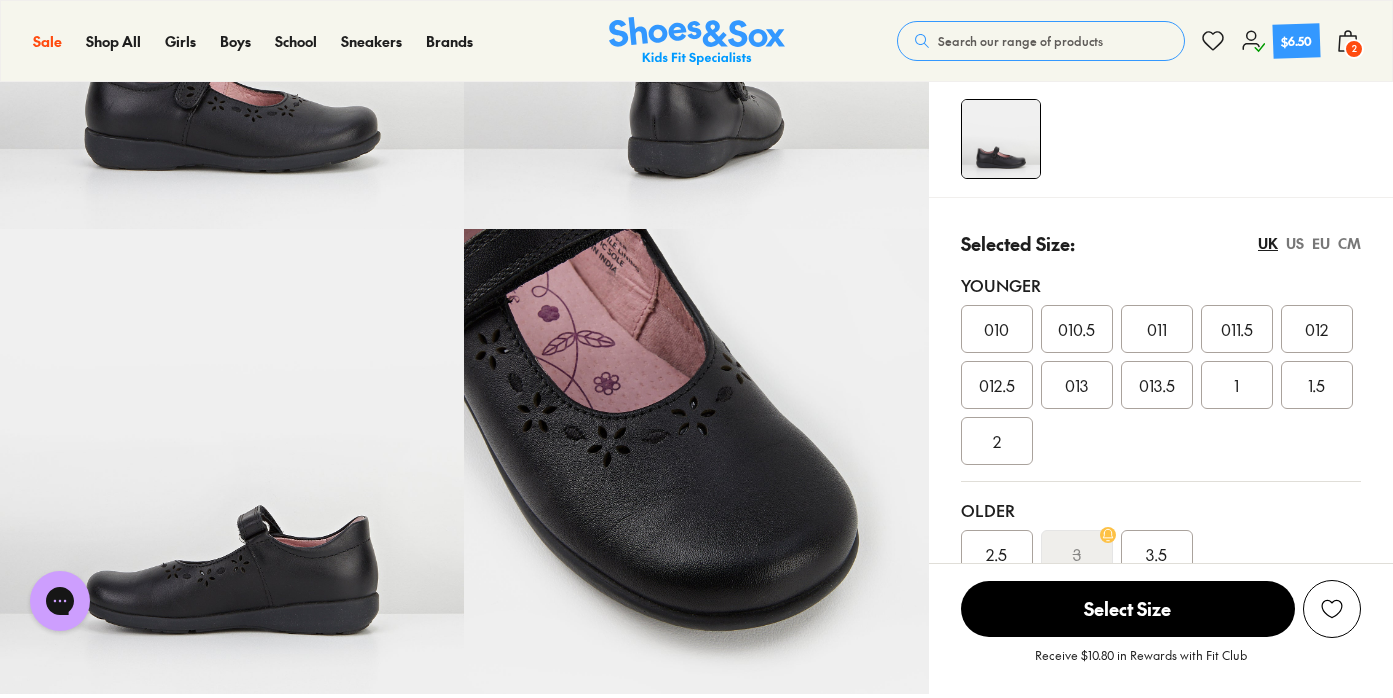 click on "2" 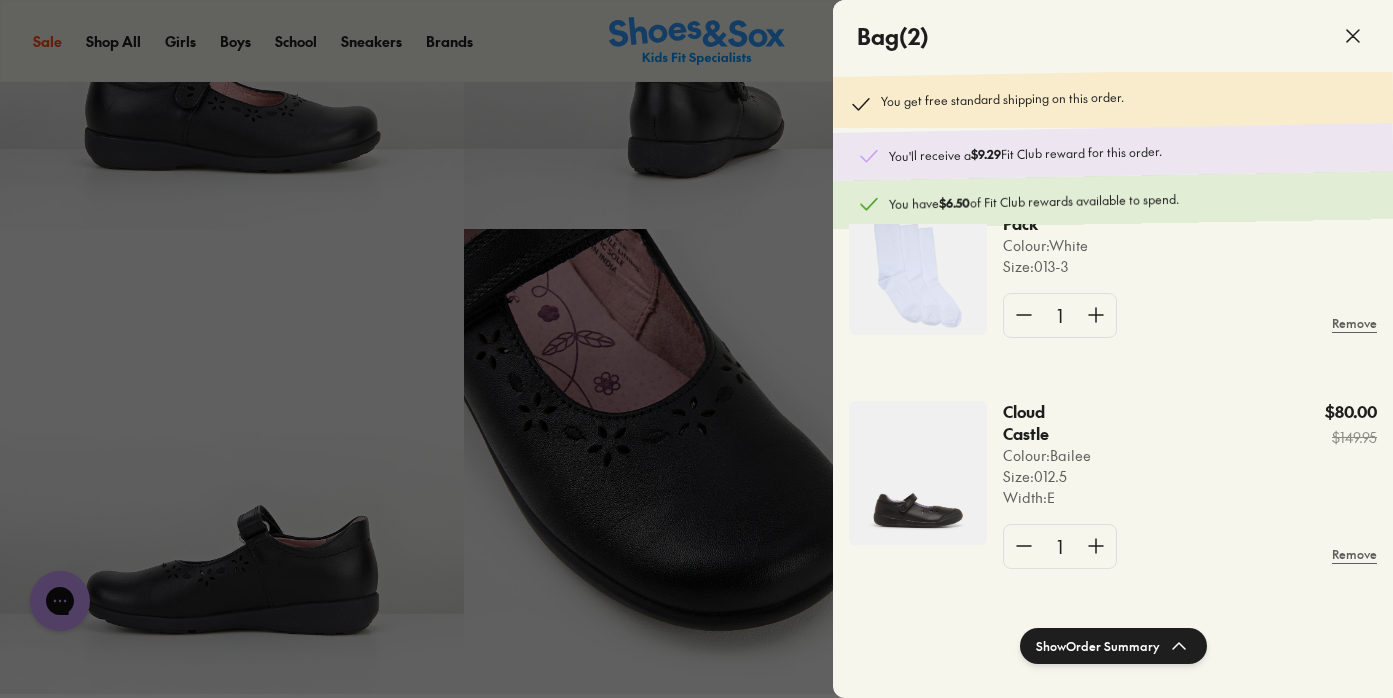 scroll, scrollTop: 77, scrollLeft: 0, axis: vertical 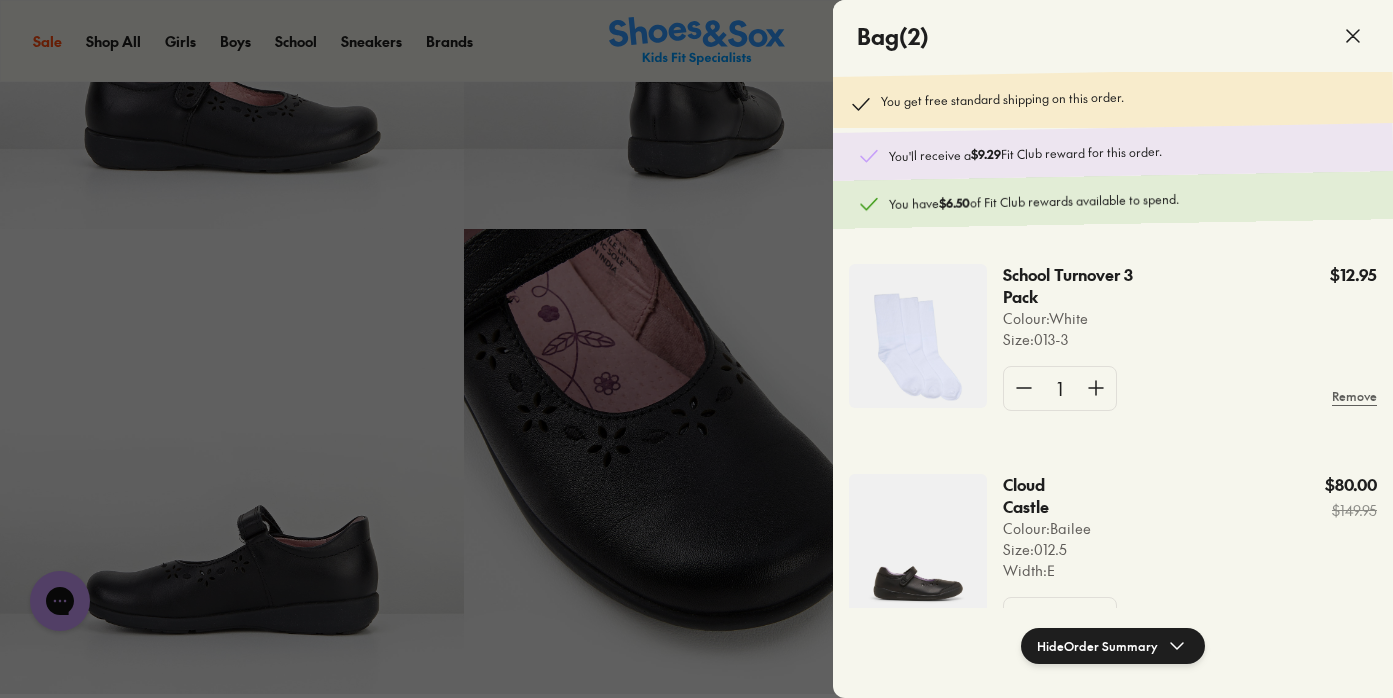 click 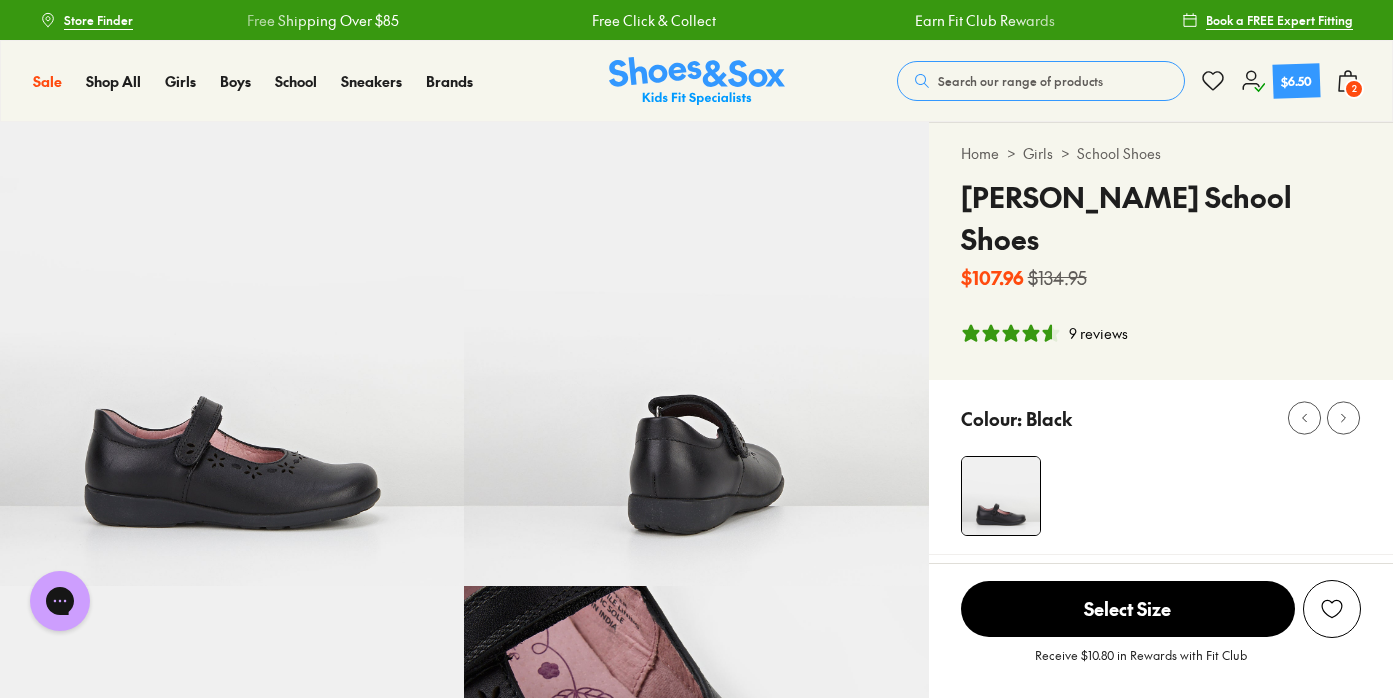 scroll, scrollTop: 0, scrollLeft: 0, axis: both 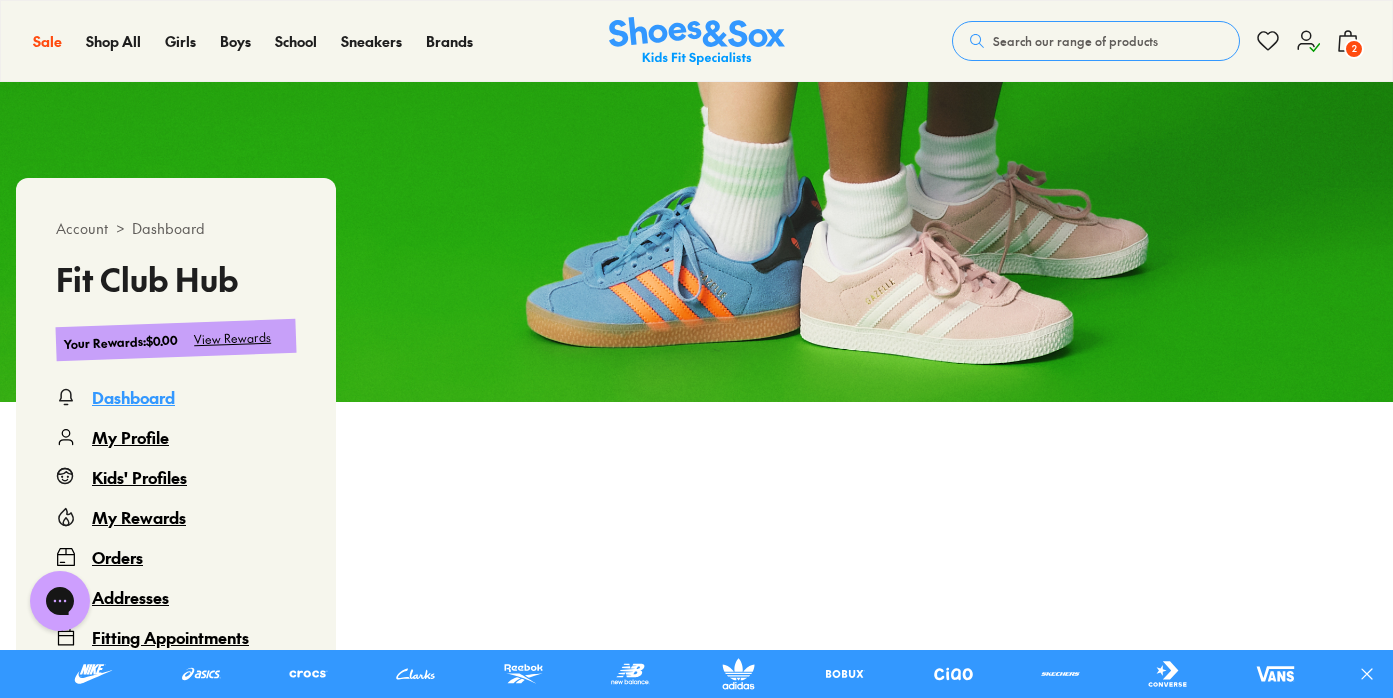 click 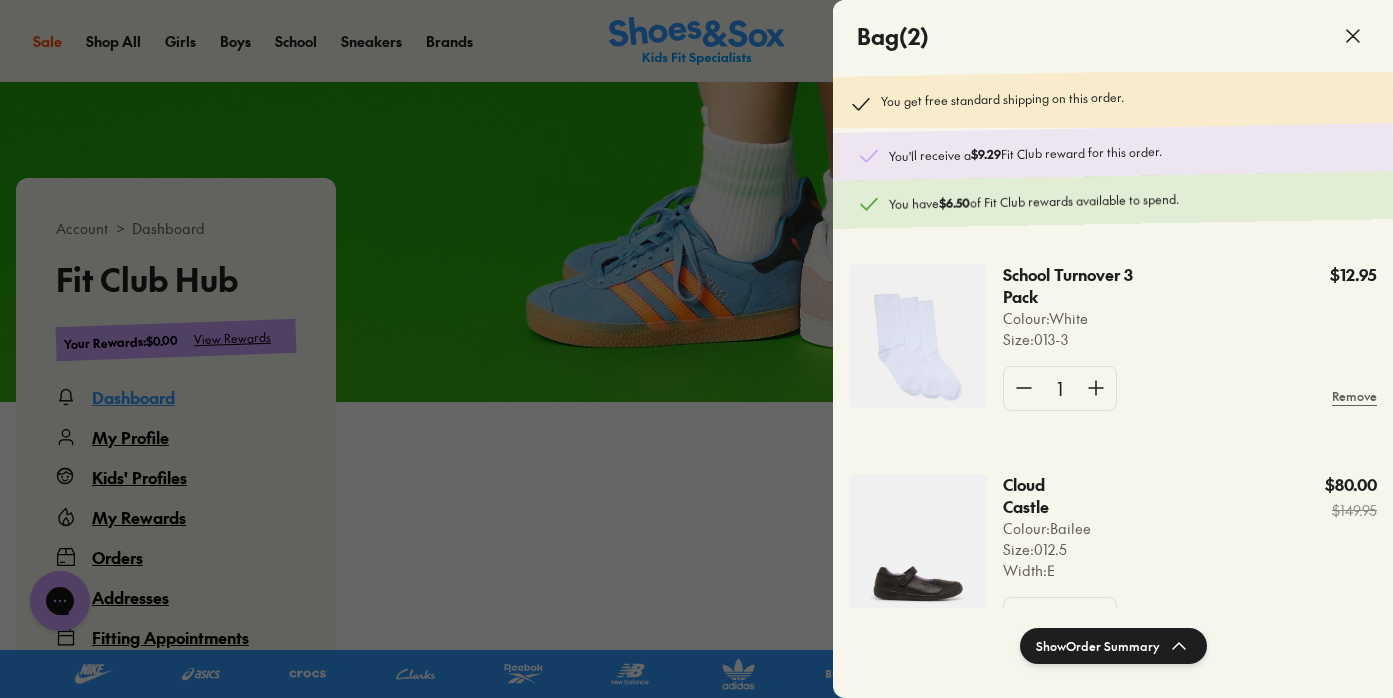 scroll, scrollTop: 0, scrollLeft: 0, axis: both 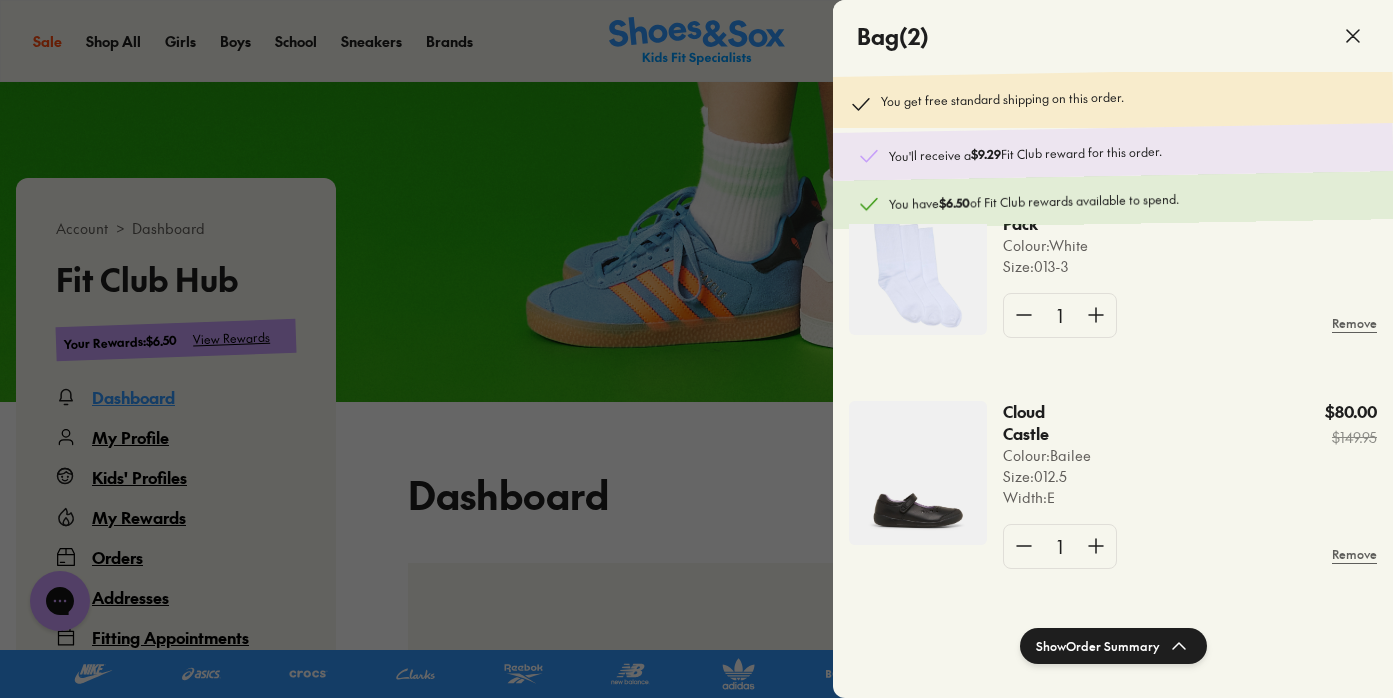 click 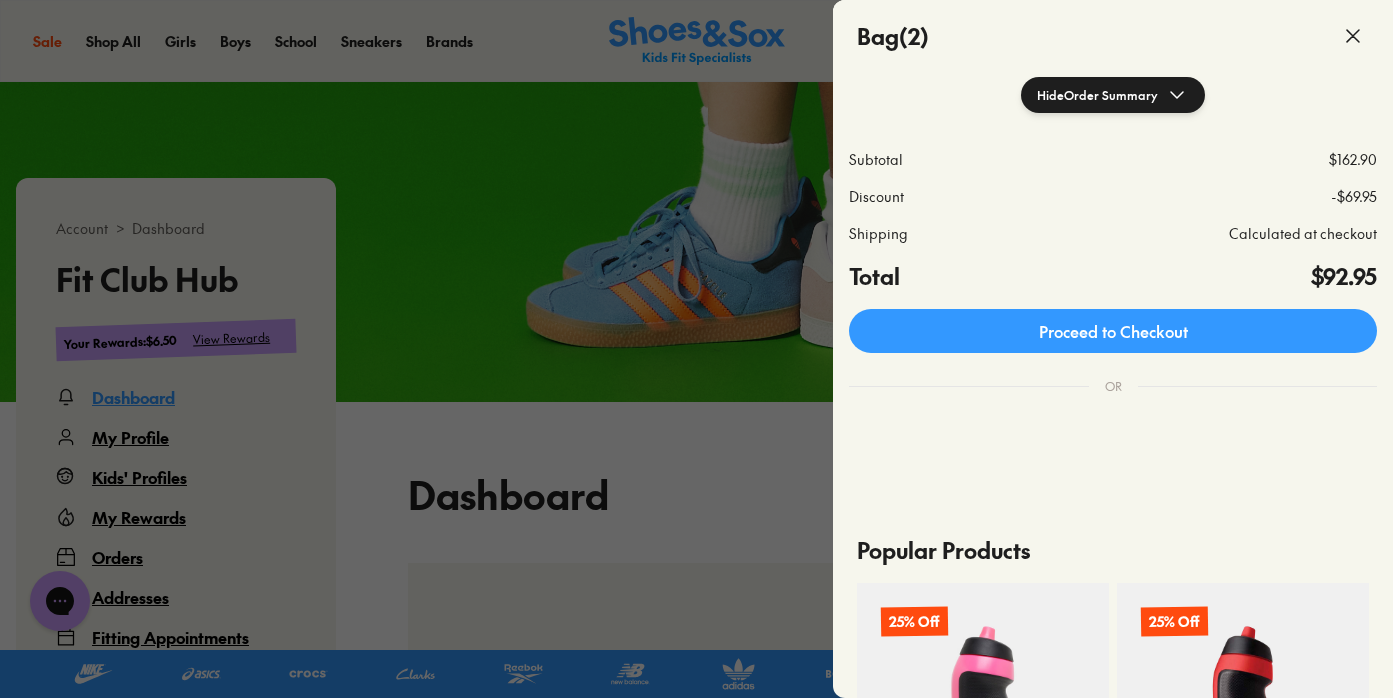 scroll, scrollTop: 566, scrollLeft: 0, axis: vertical 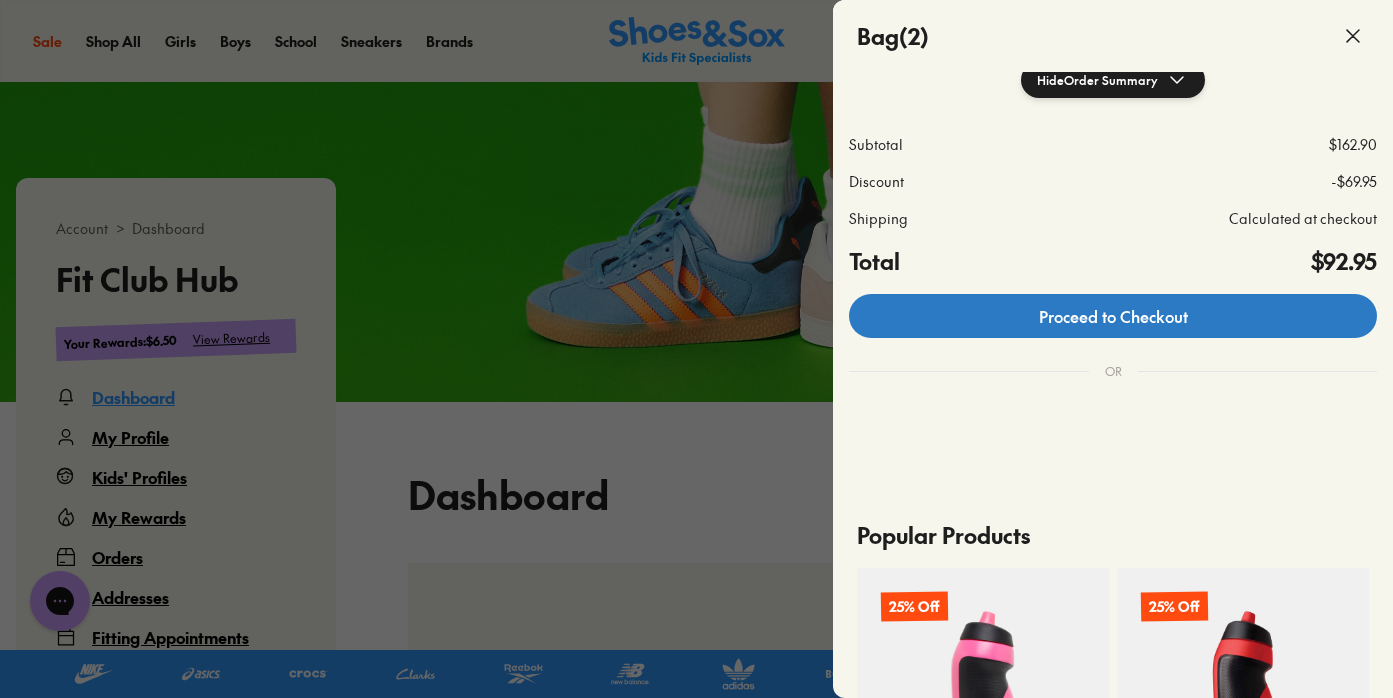 click on "Proceed to Checkout" 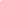 scroll, scrollTop: 0, scrollLeft: 0, axis: both 